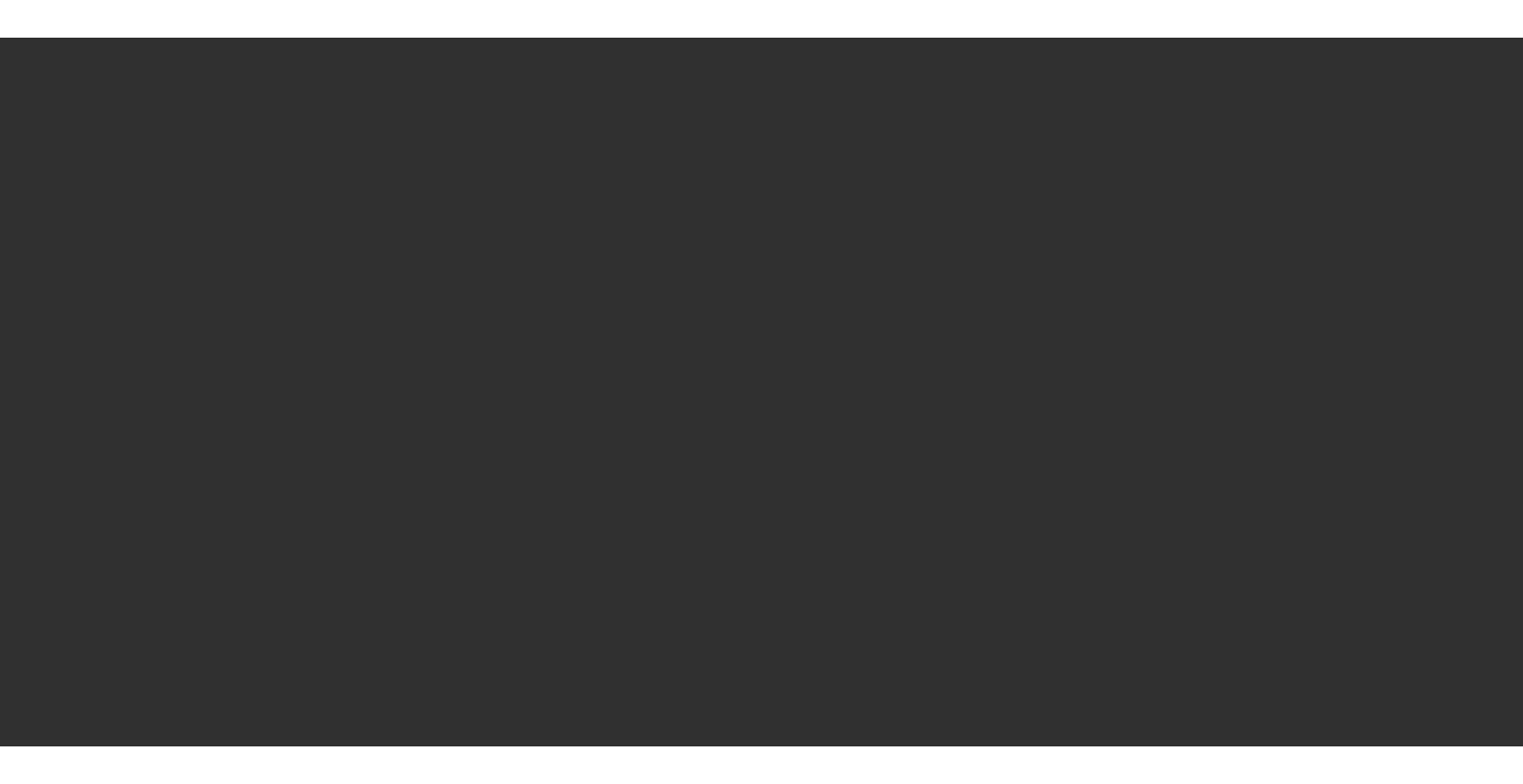 scroll, scrollTop: 0, scrollLeft: 0, axis: both 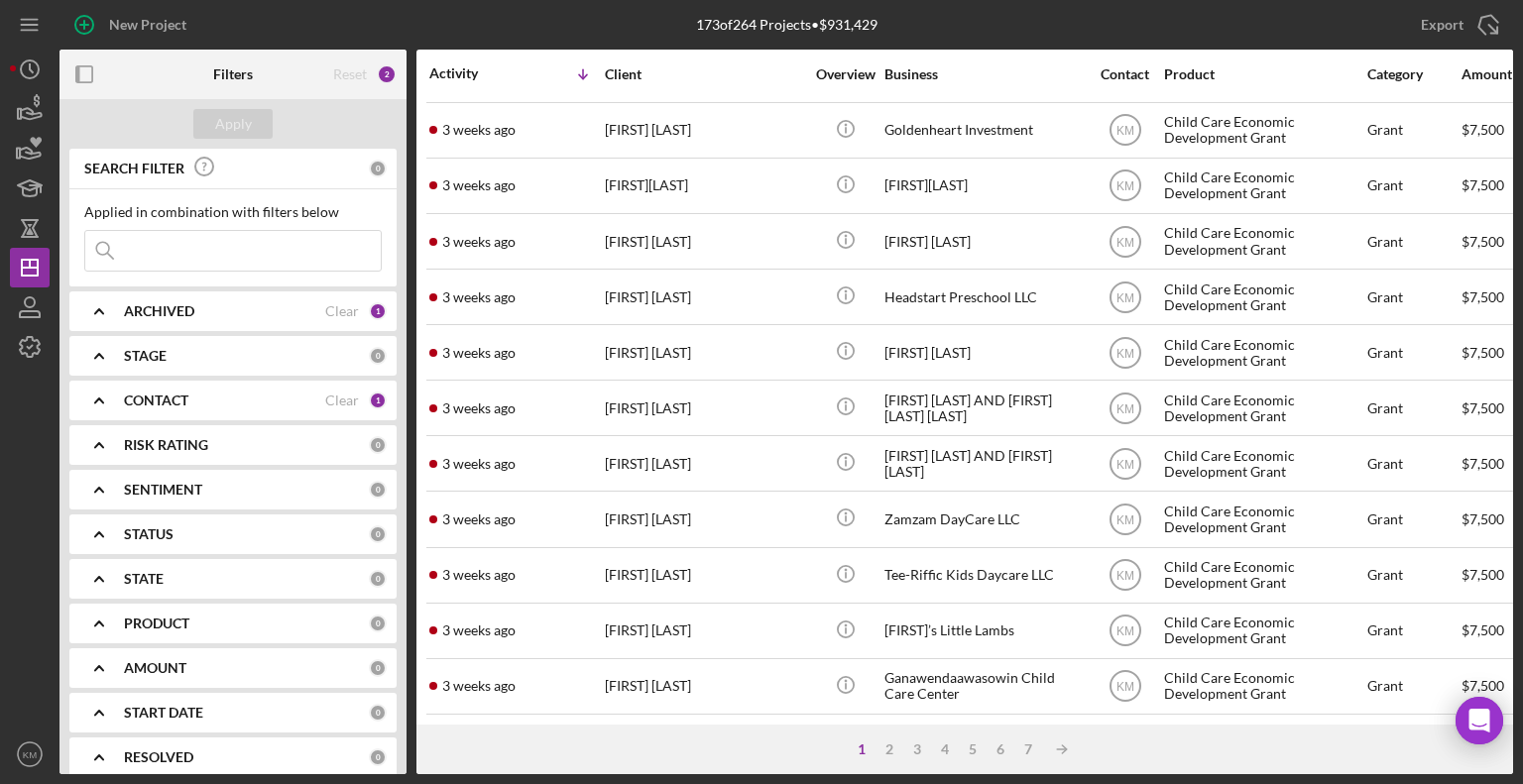 click on "1 2 3 4 5 6 7 Icon/Table Sort Arrow" at bounding box center (965, 749) 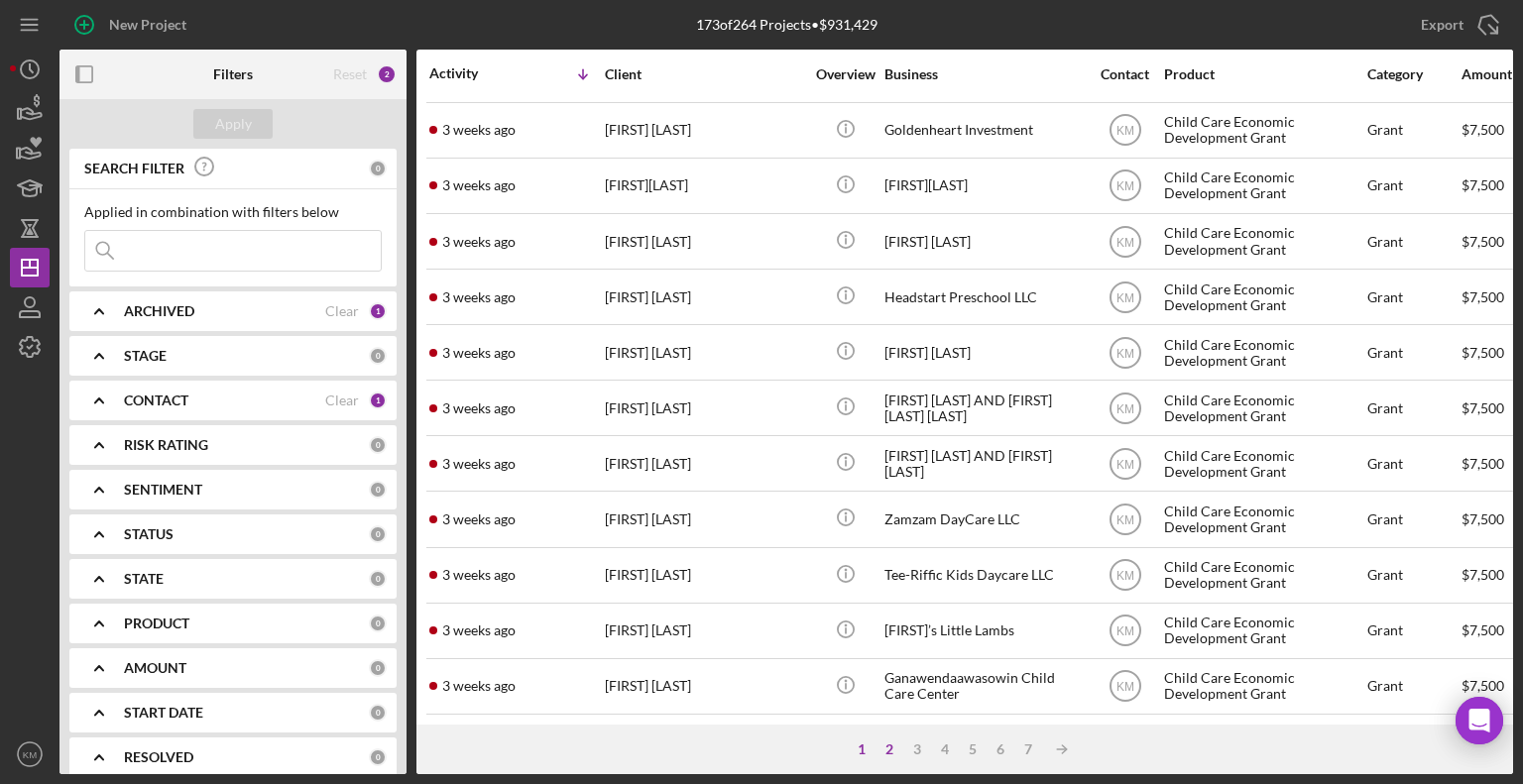click on "2" at bounding box center (889, 749) 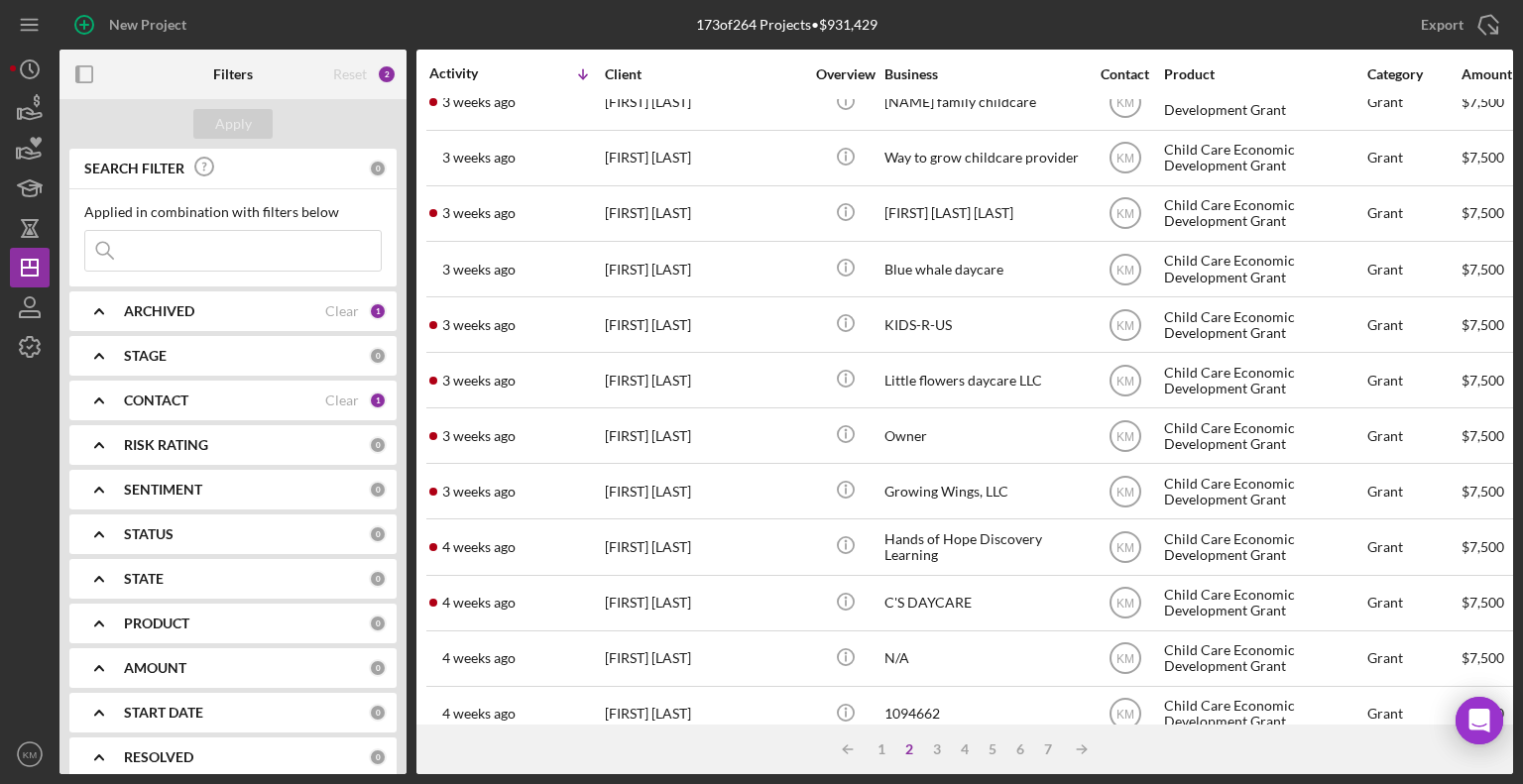 scroll, scrollTop: 789, scrollLeft: 0, axis: vertical 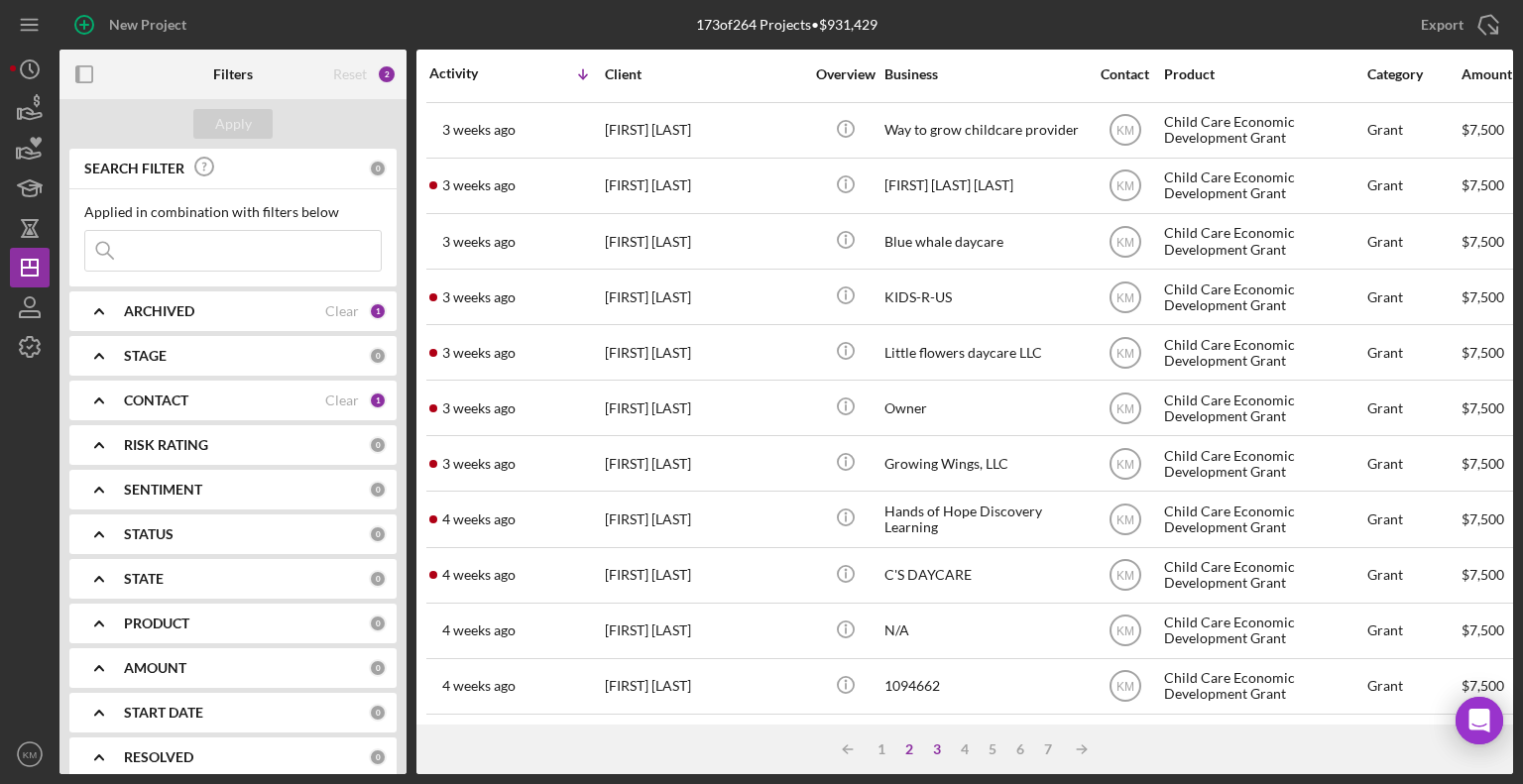click on "3" at bounding box center (937, 749) 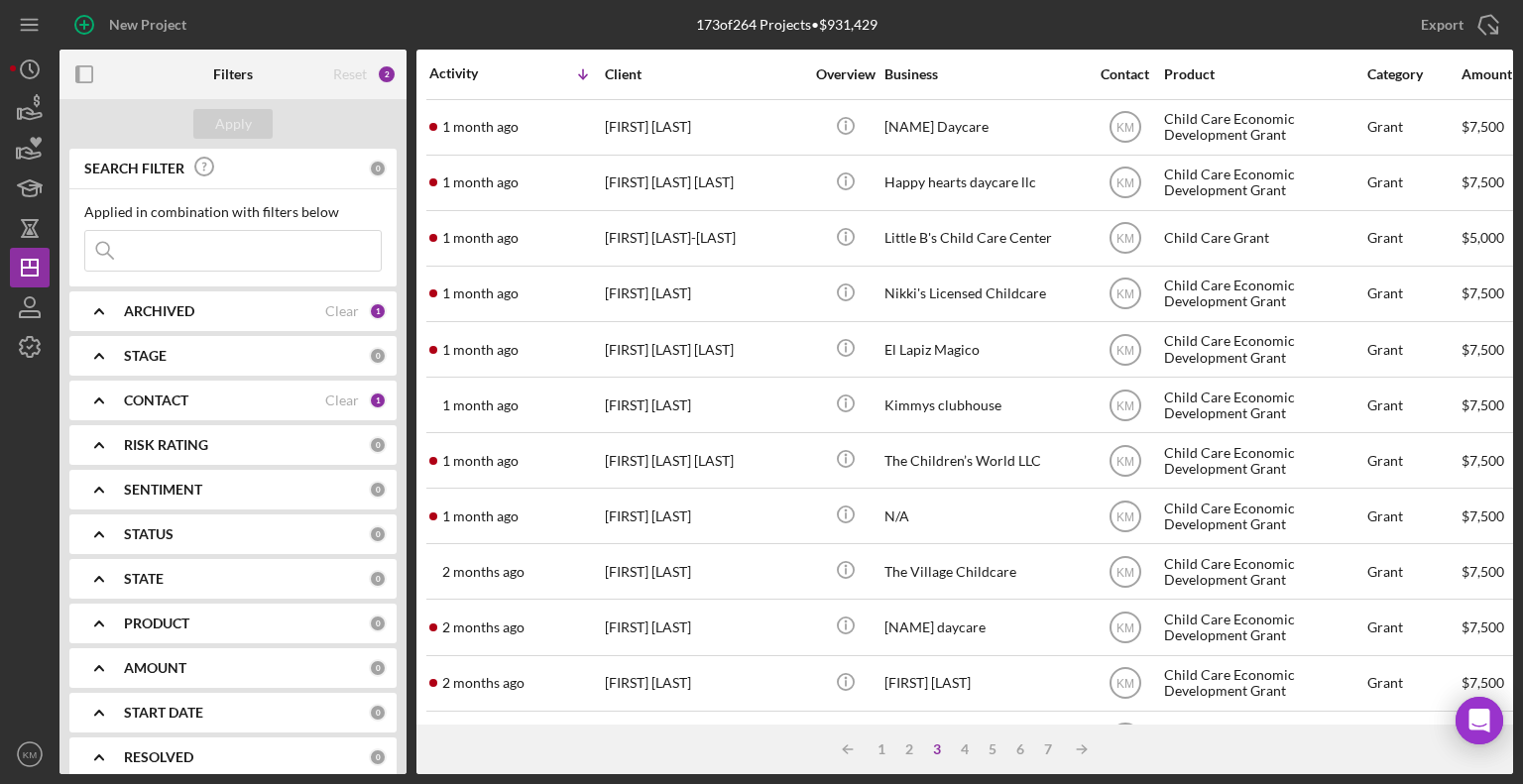 scroll, scrollTop: 789, scrollLeft: 0, axis: vertical 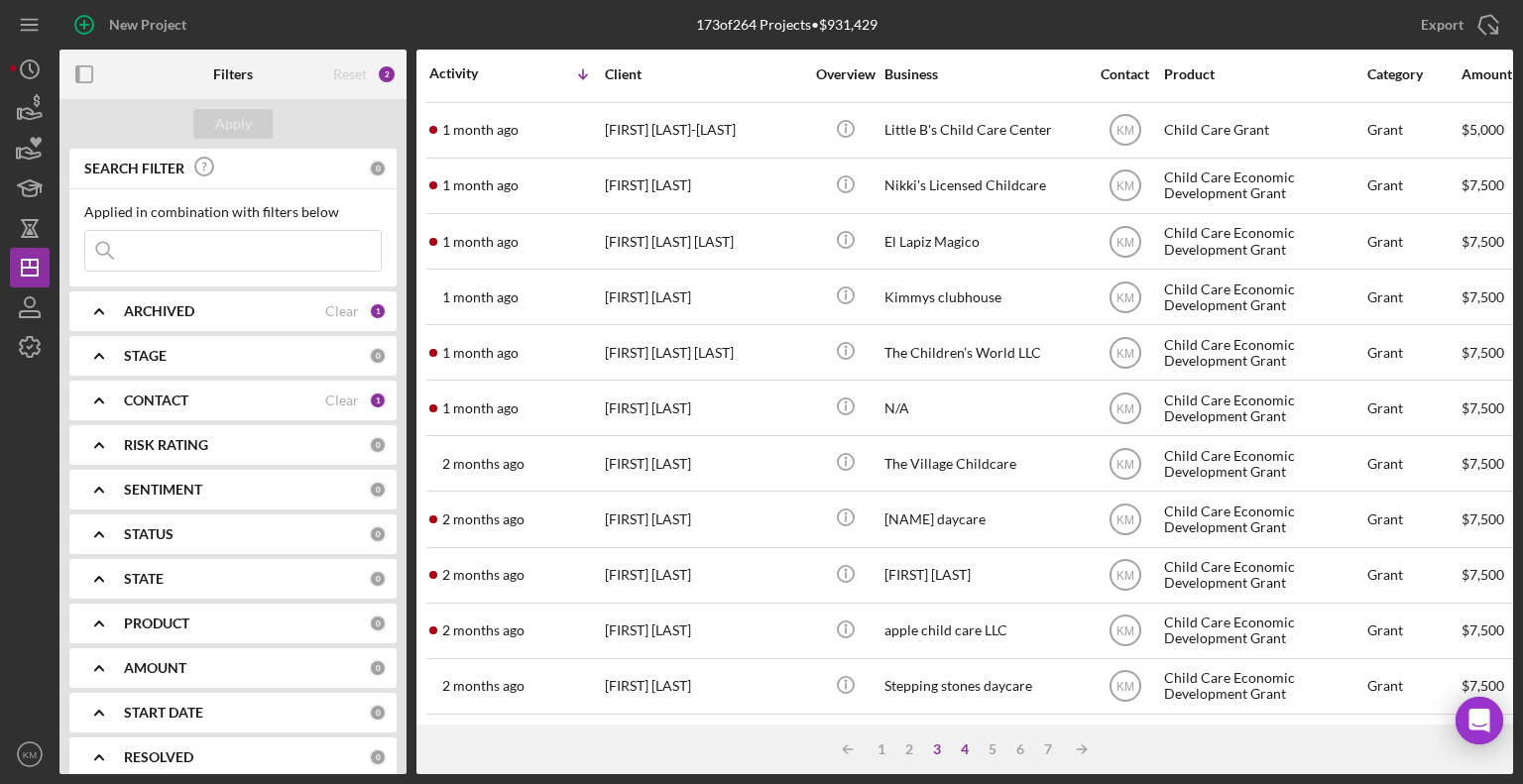 click on "4" at bounding box center (965, 749) 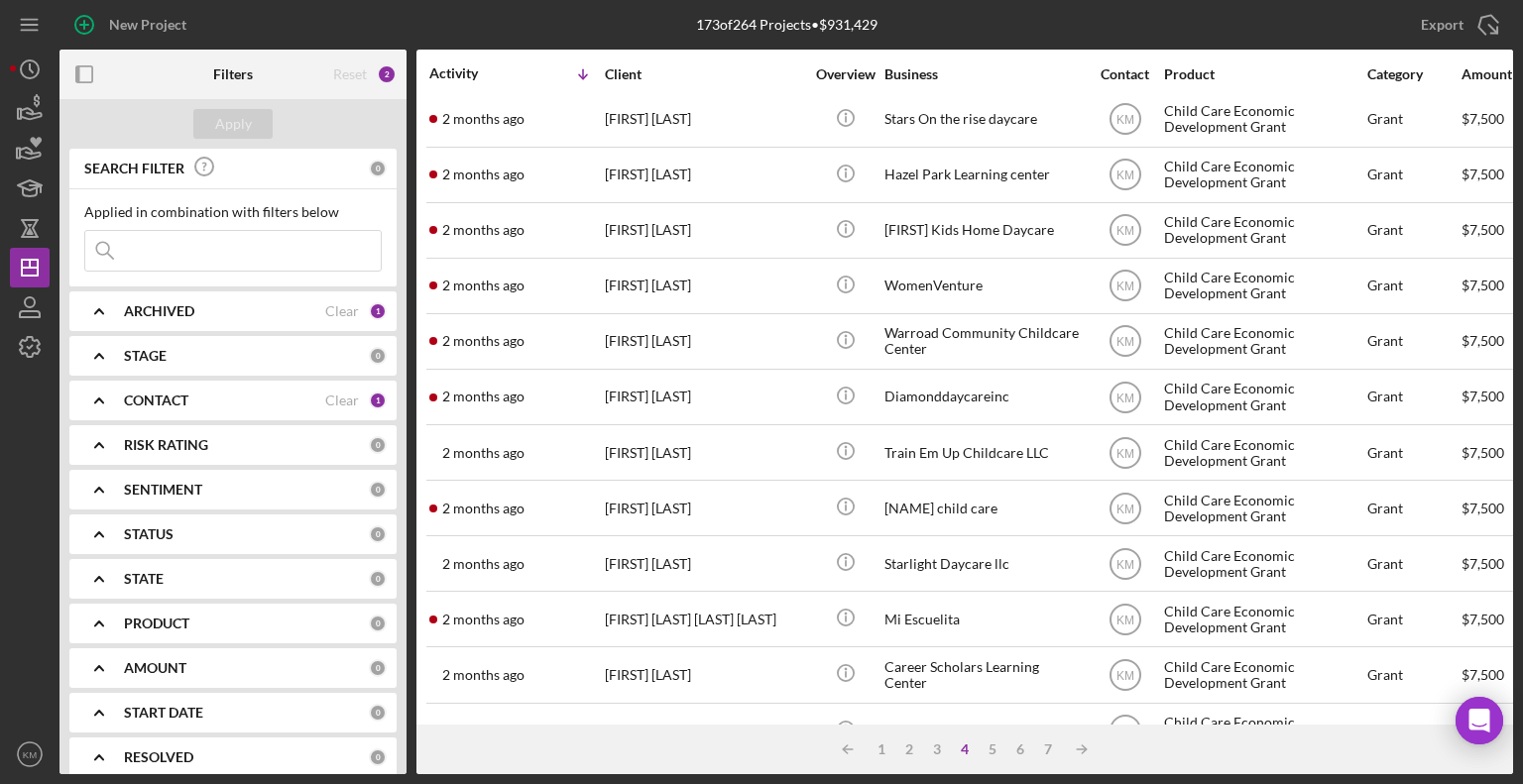 scroll, scrollTop: 0, scrollLeft: 0, axis: both 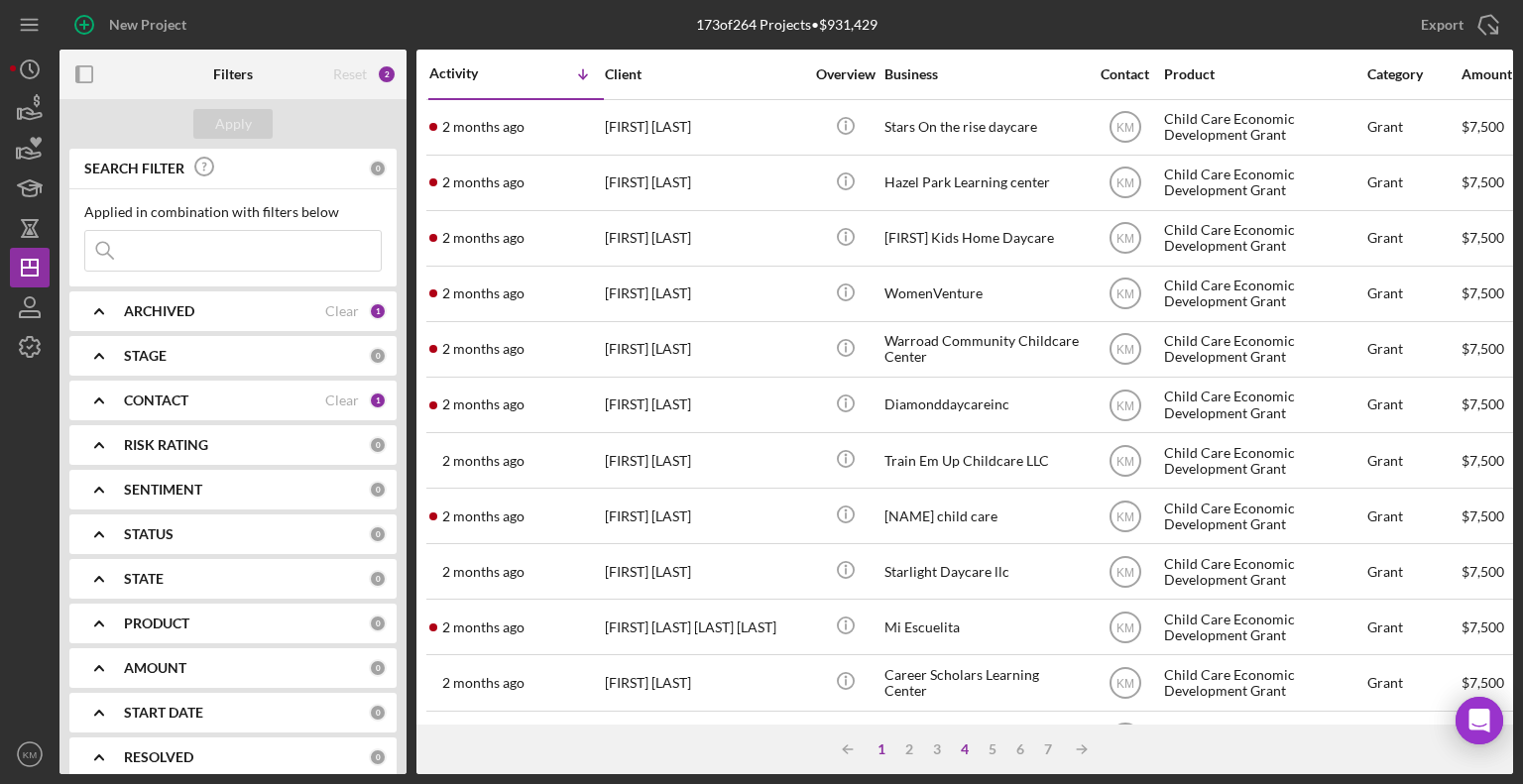 click on "1" at bounding box center [881, 749] 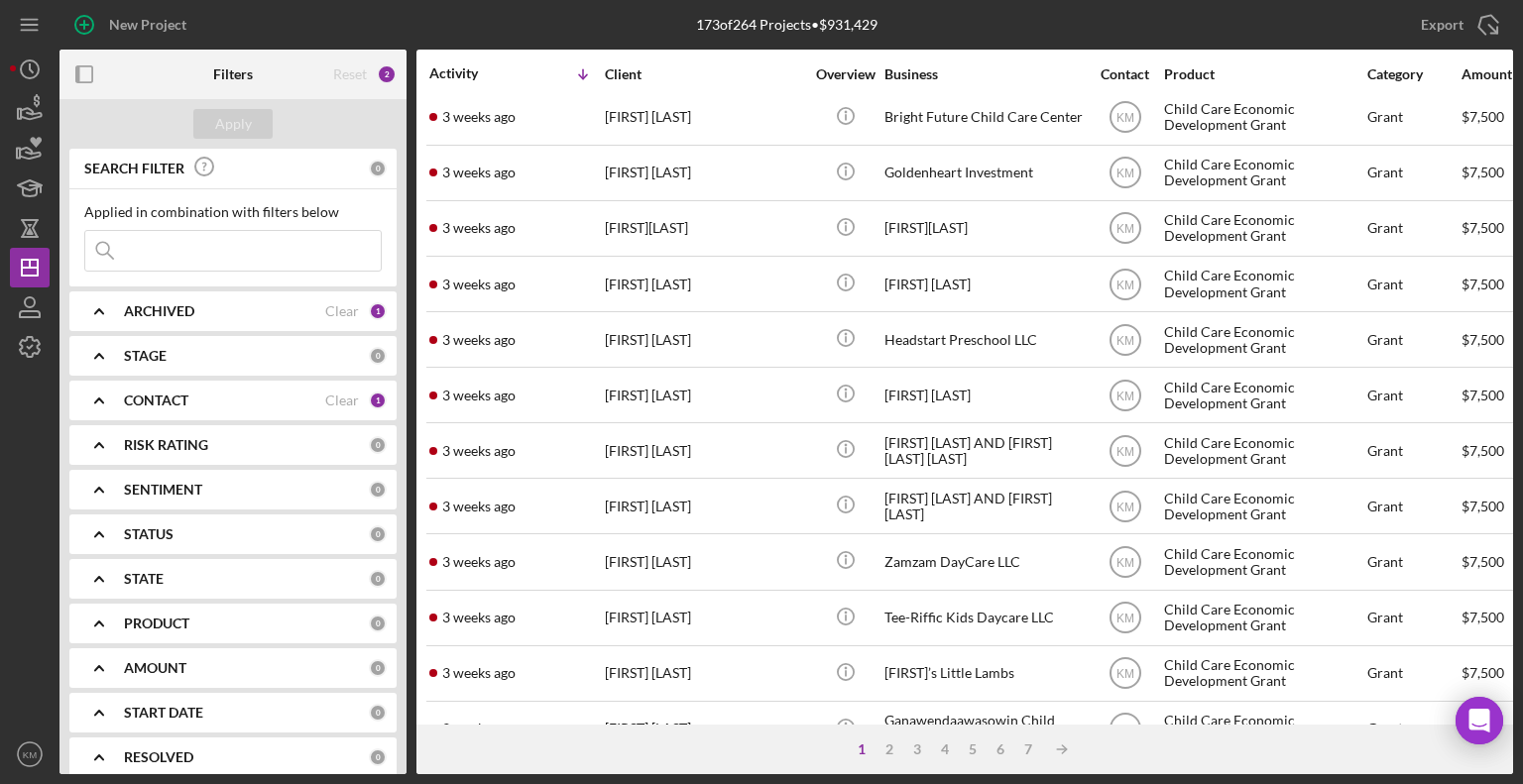 scroll, scrollTop: 789, scrollLeft: 0, axis: vertical 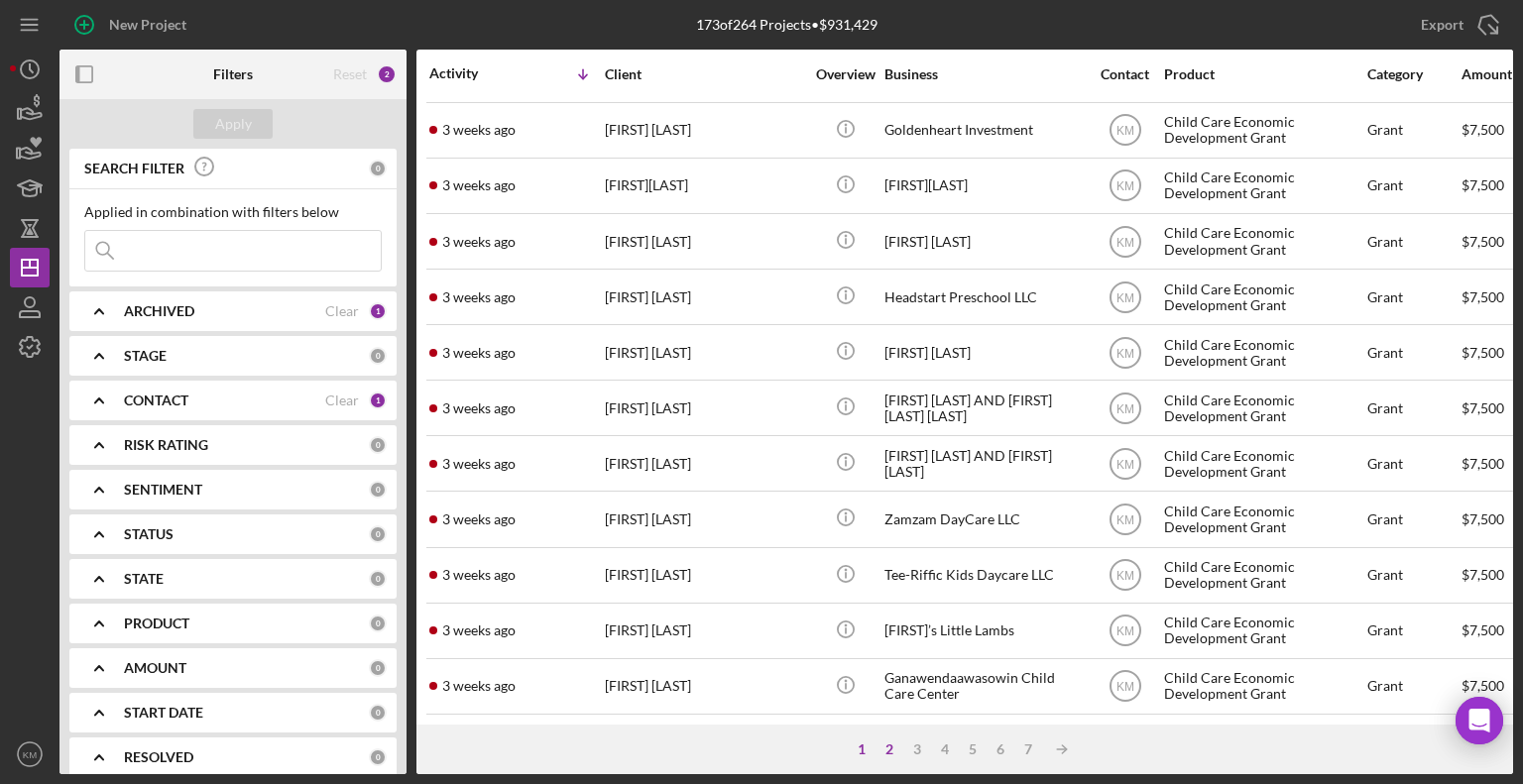 click on "2" at bounding box center [889, 749] 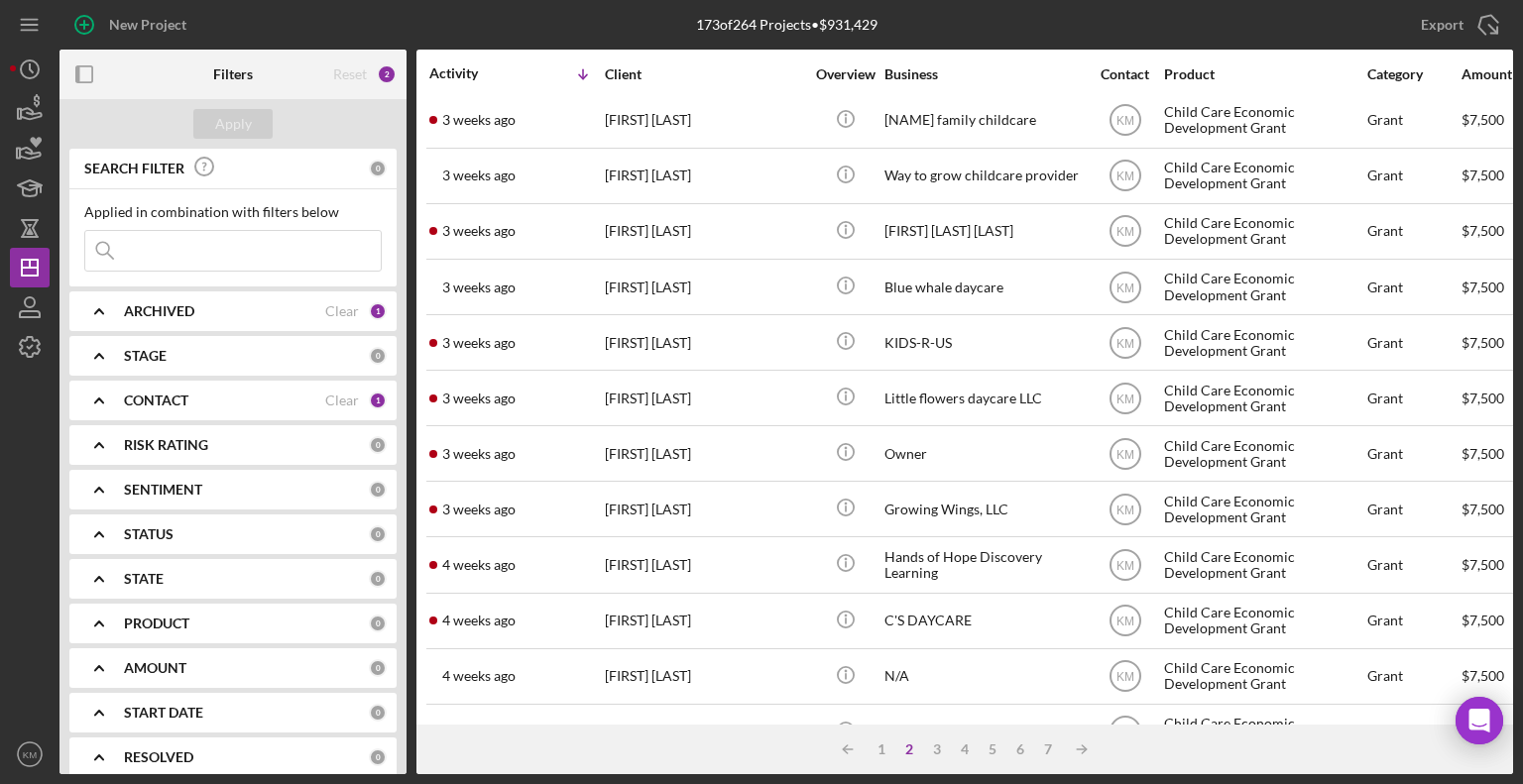scroll, scrollTop: 727, scrollLeft: 0, axis: vertical 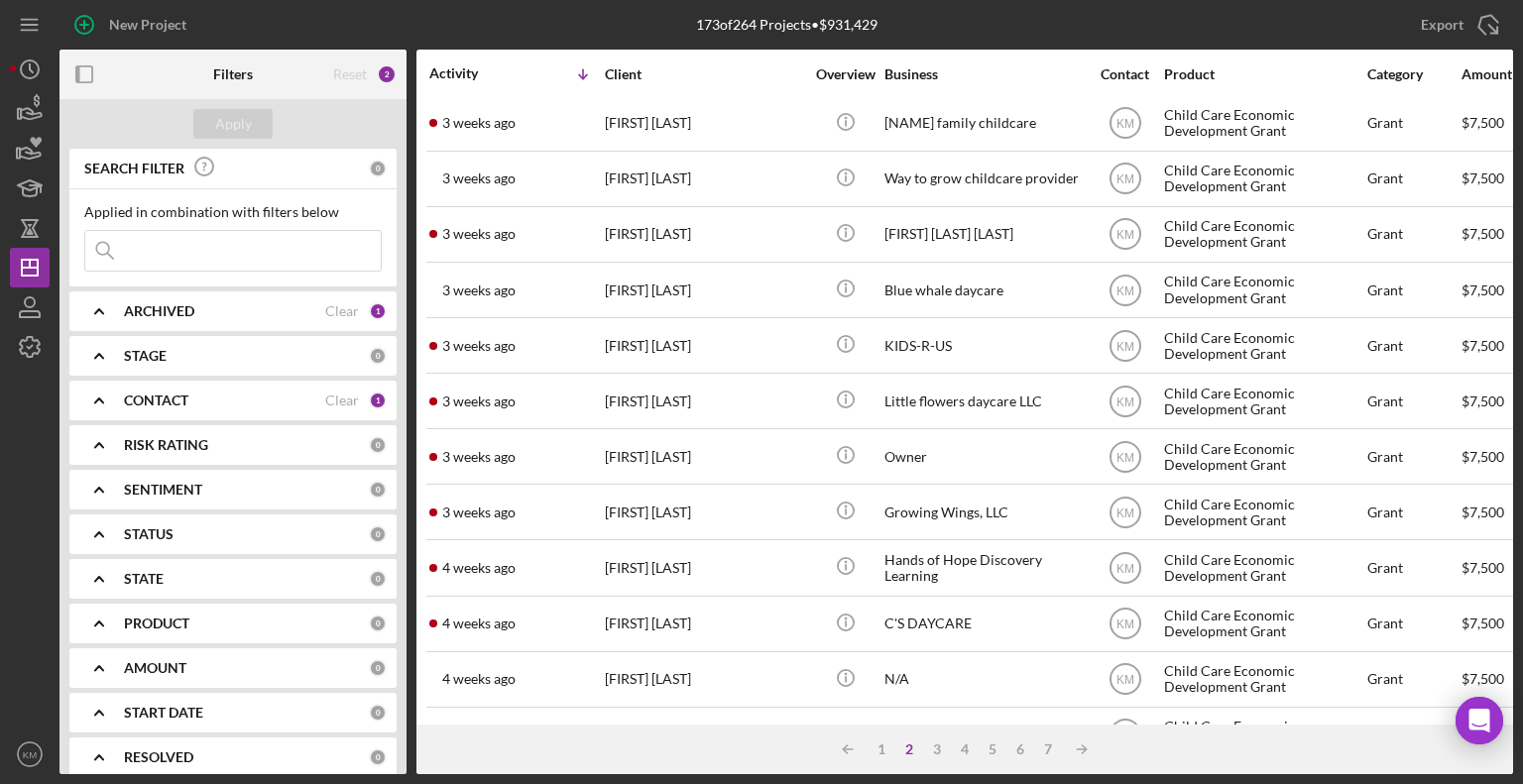 click at bounding box center [233, 251] 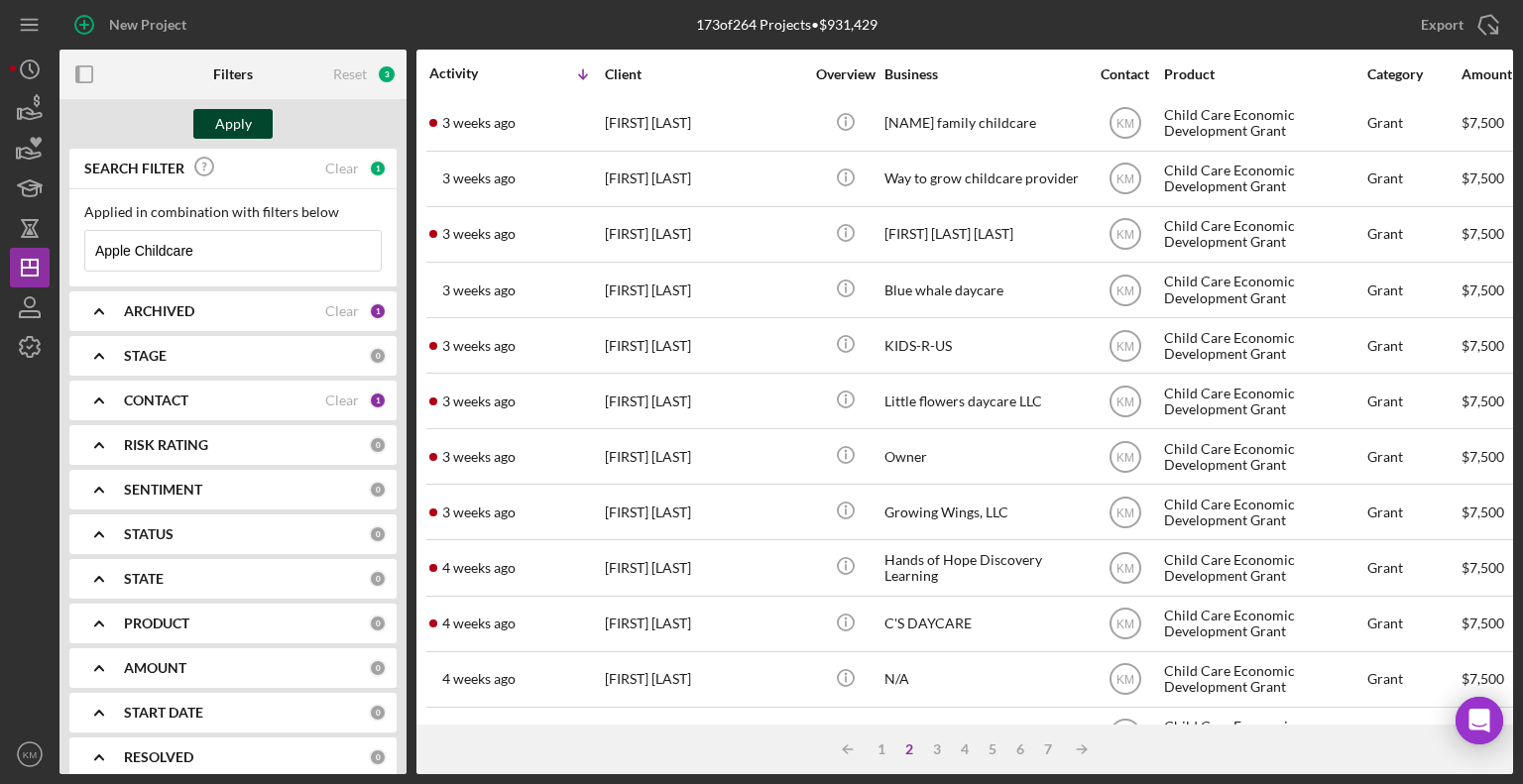 click on "Apply" at bounding box center [233, 124] 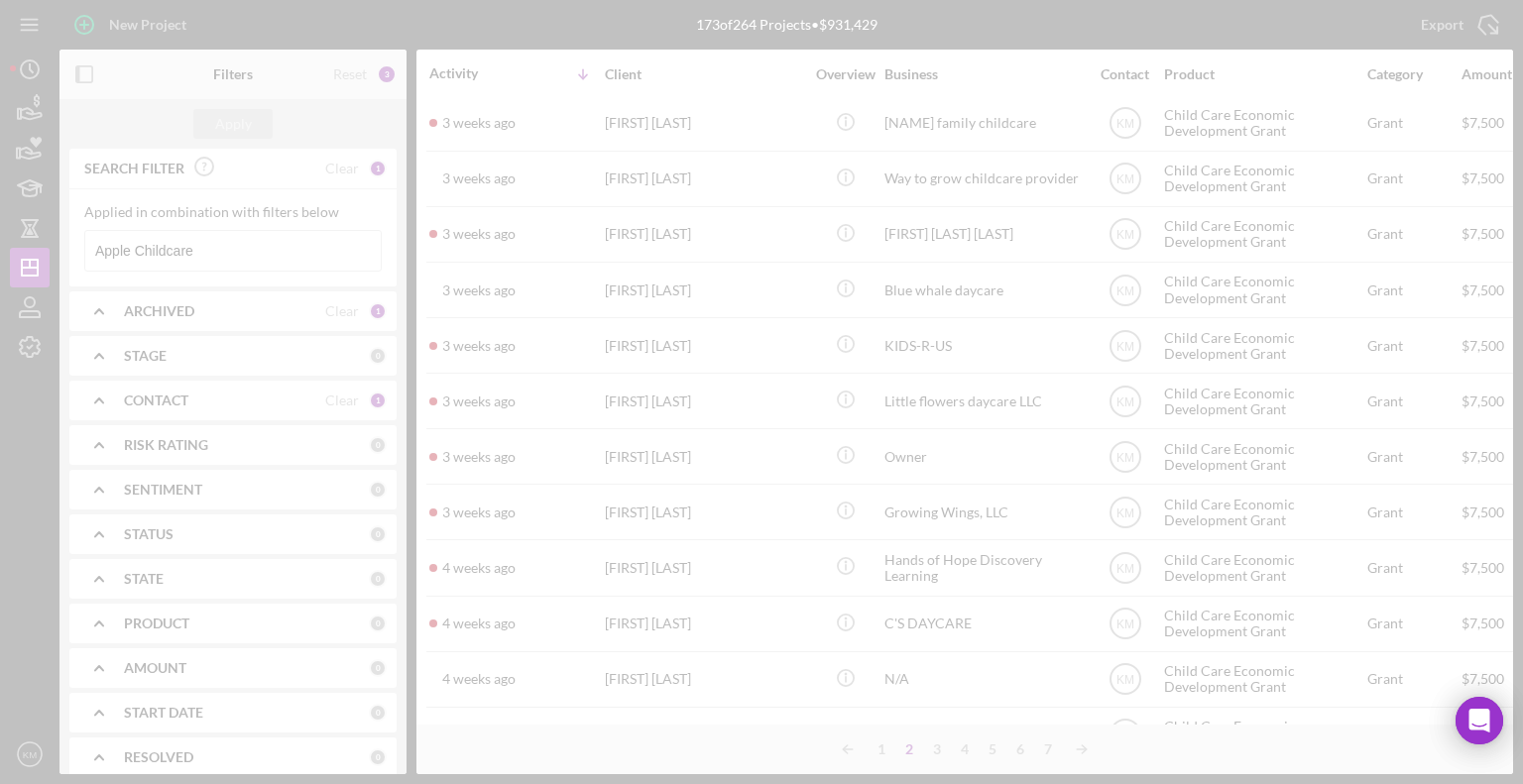 scroll, scrollTop: 11, scrollLeft: 0, axis: vertical 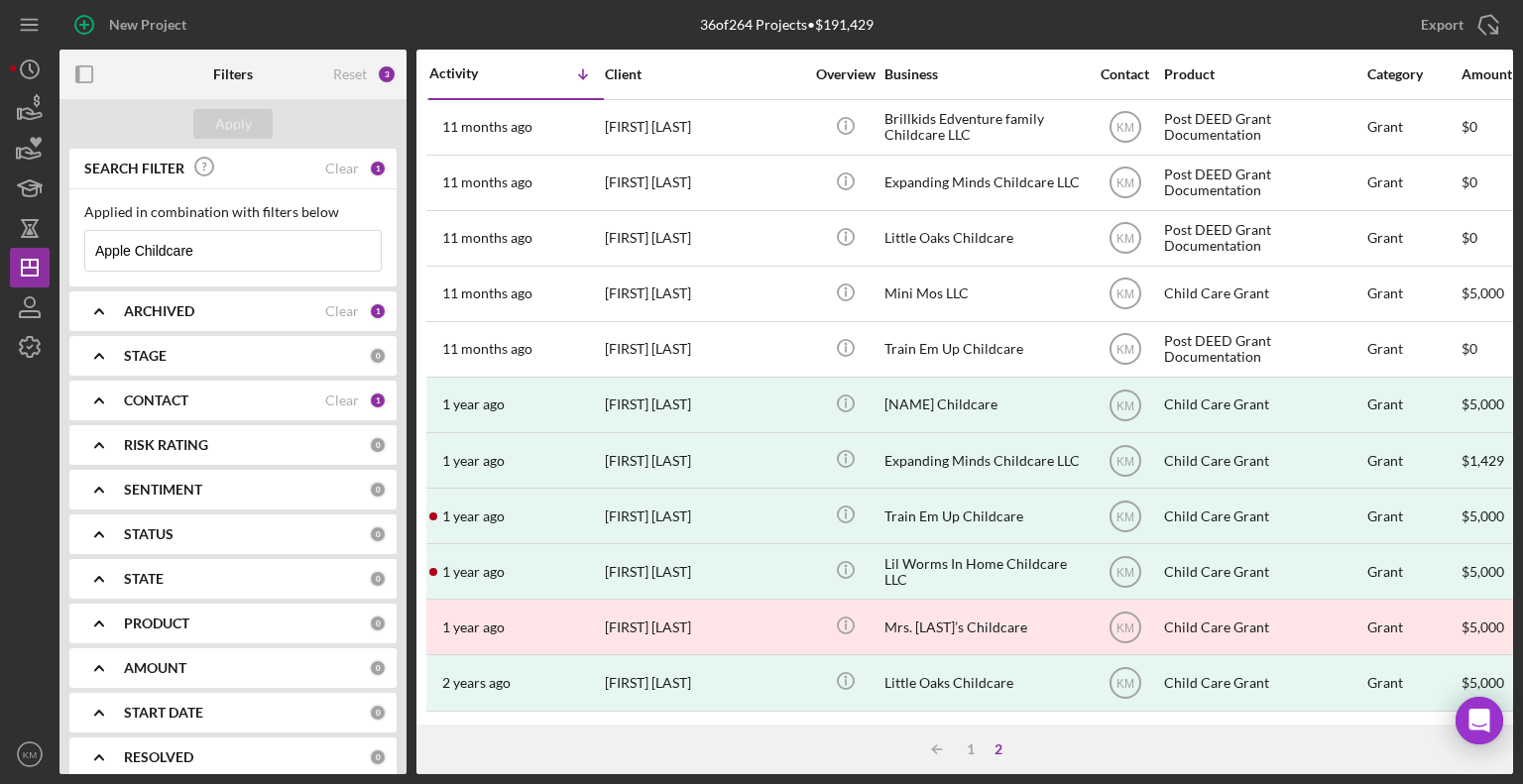 click on "Apple Childcare" at bounding box center (233, 251) 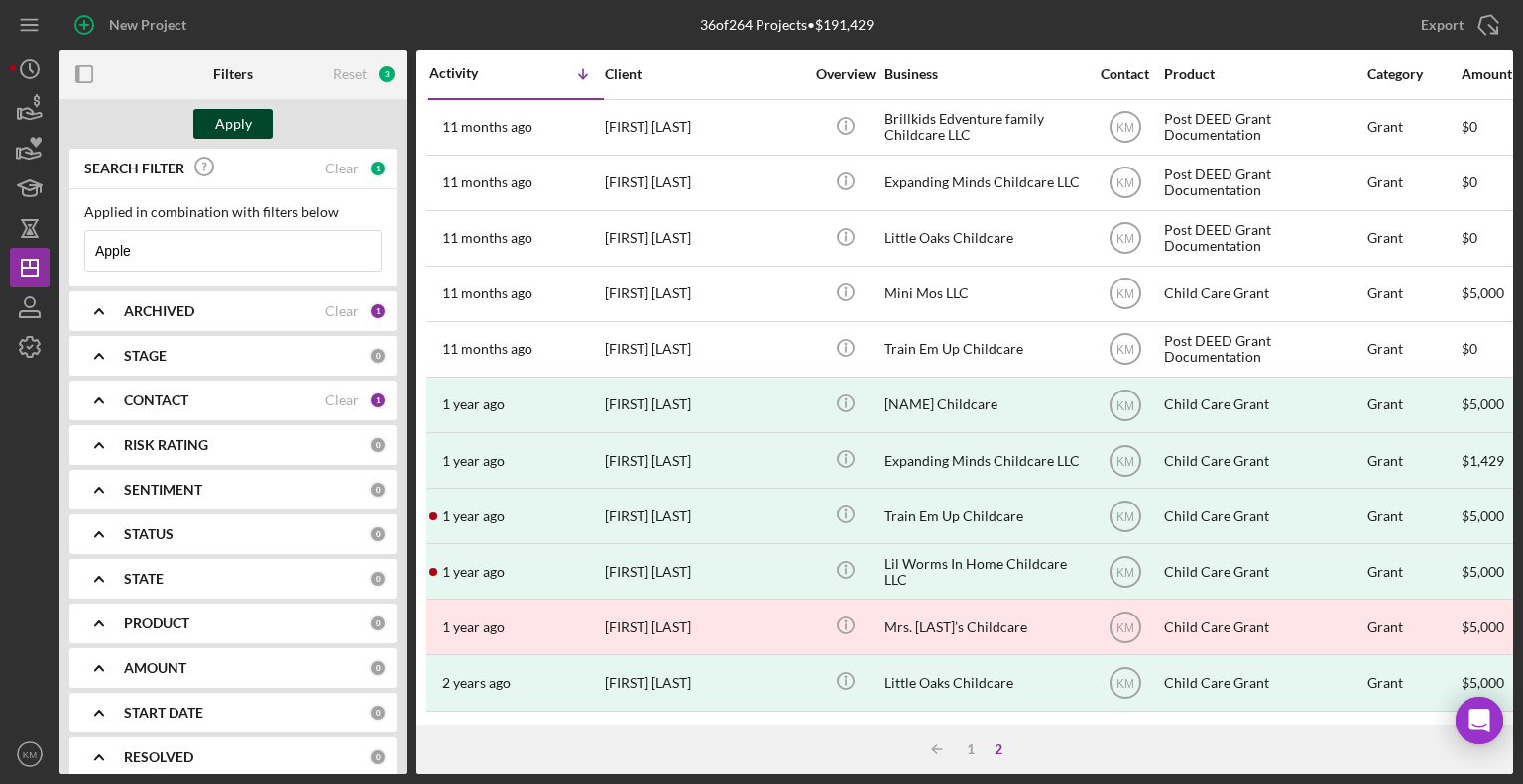 click on "Apply" at bounding box center [233, 124] 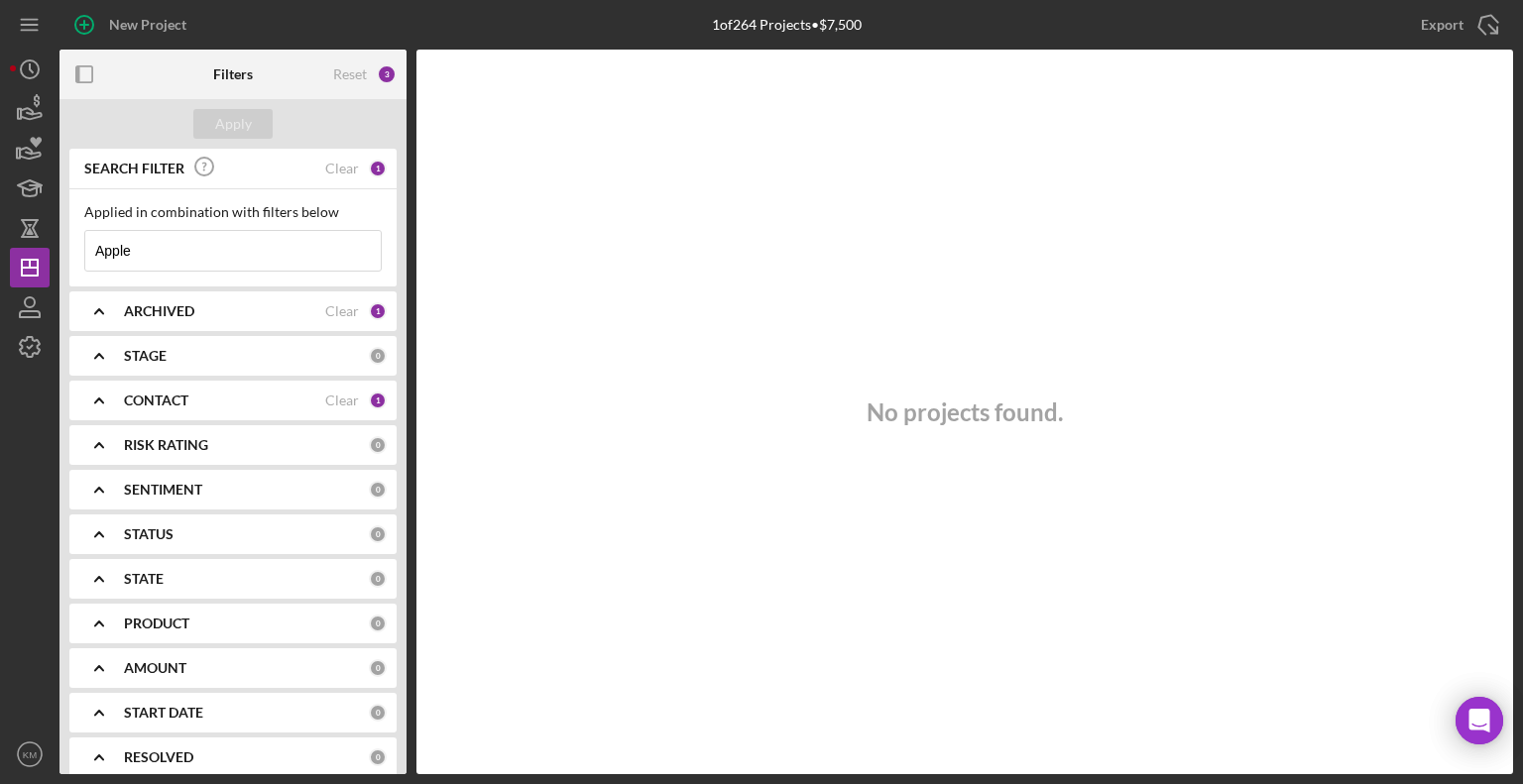 click on "Apple" at bounding box center (233, 251) 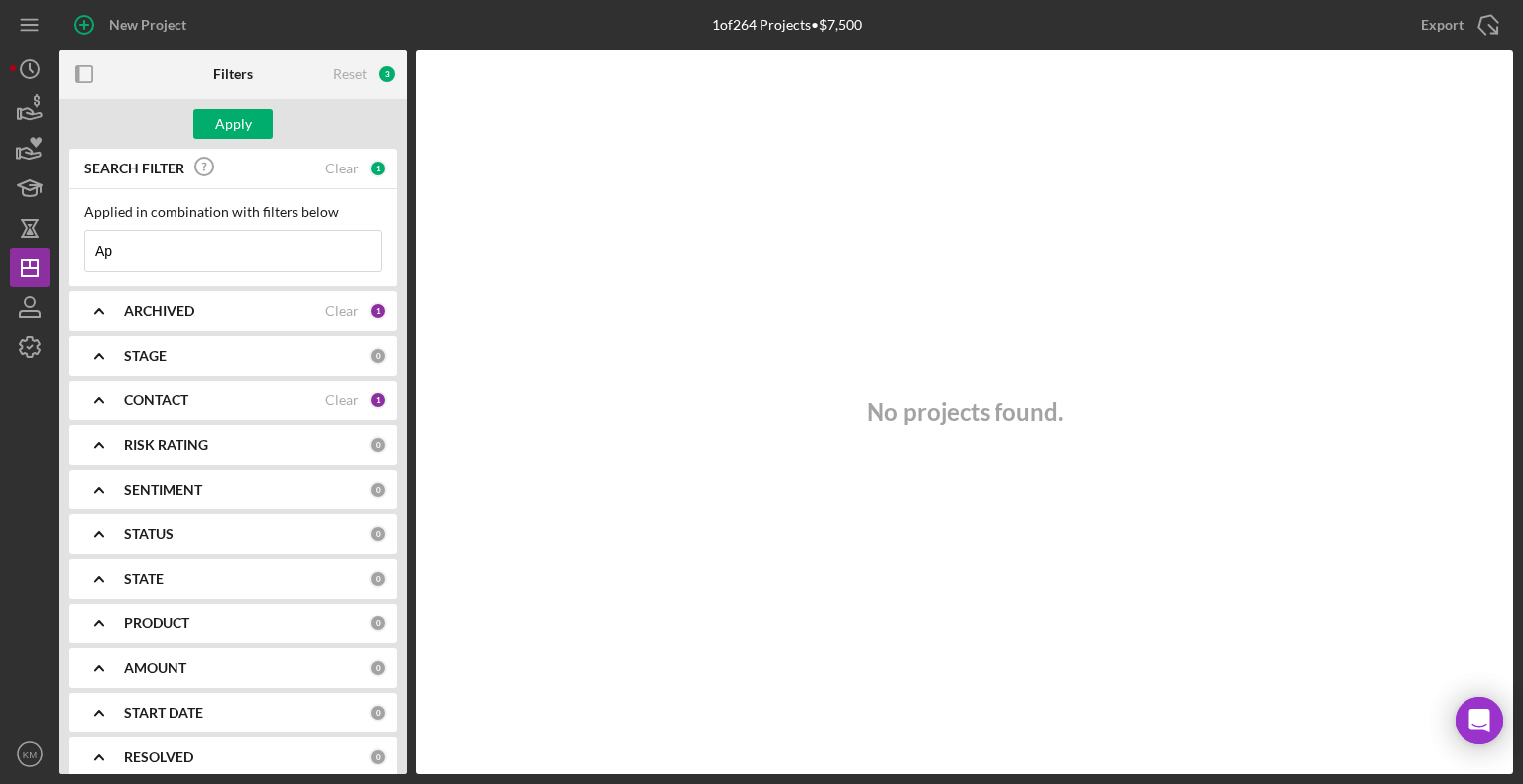 type on "A" 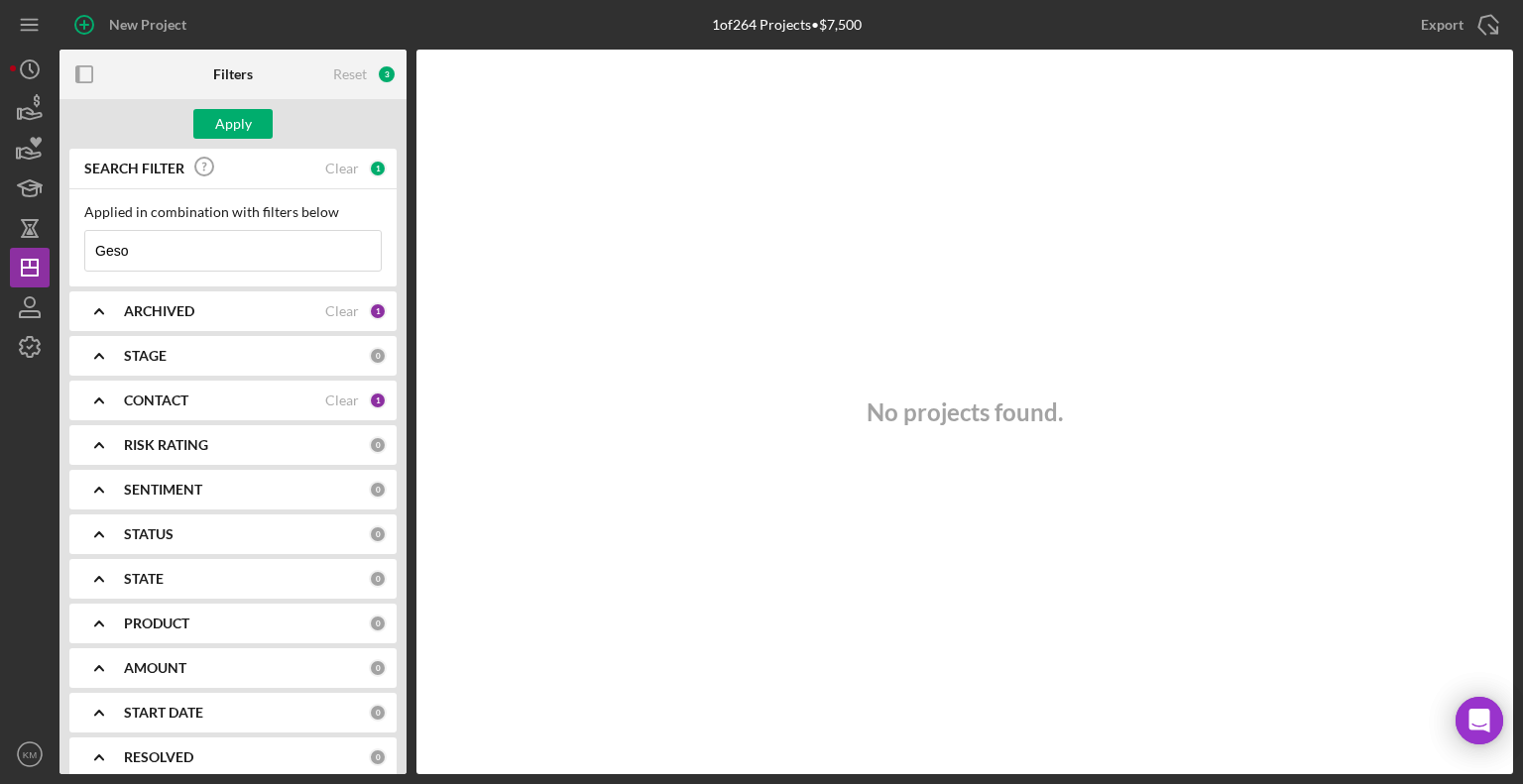 type on "Gesod" 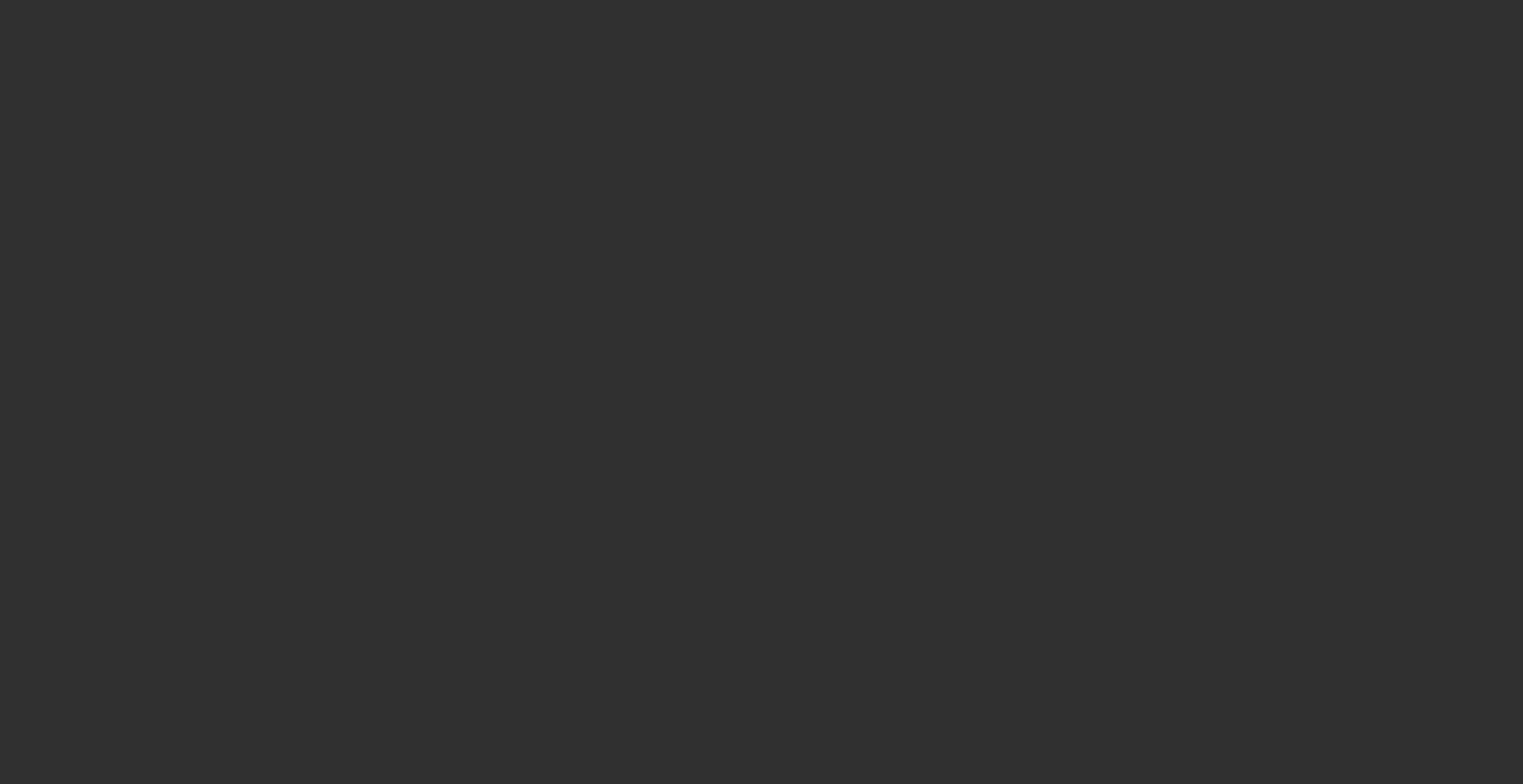 scroll, scrollTop: 0, scrollLeft: 0, axis: both 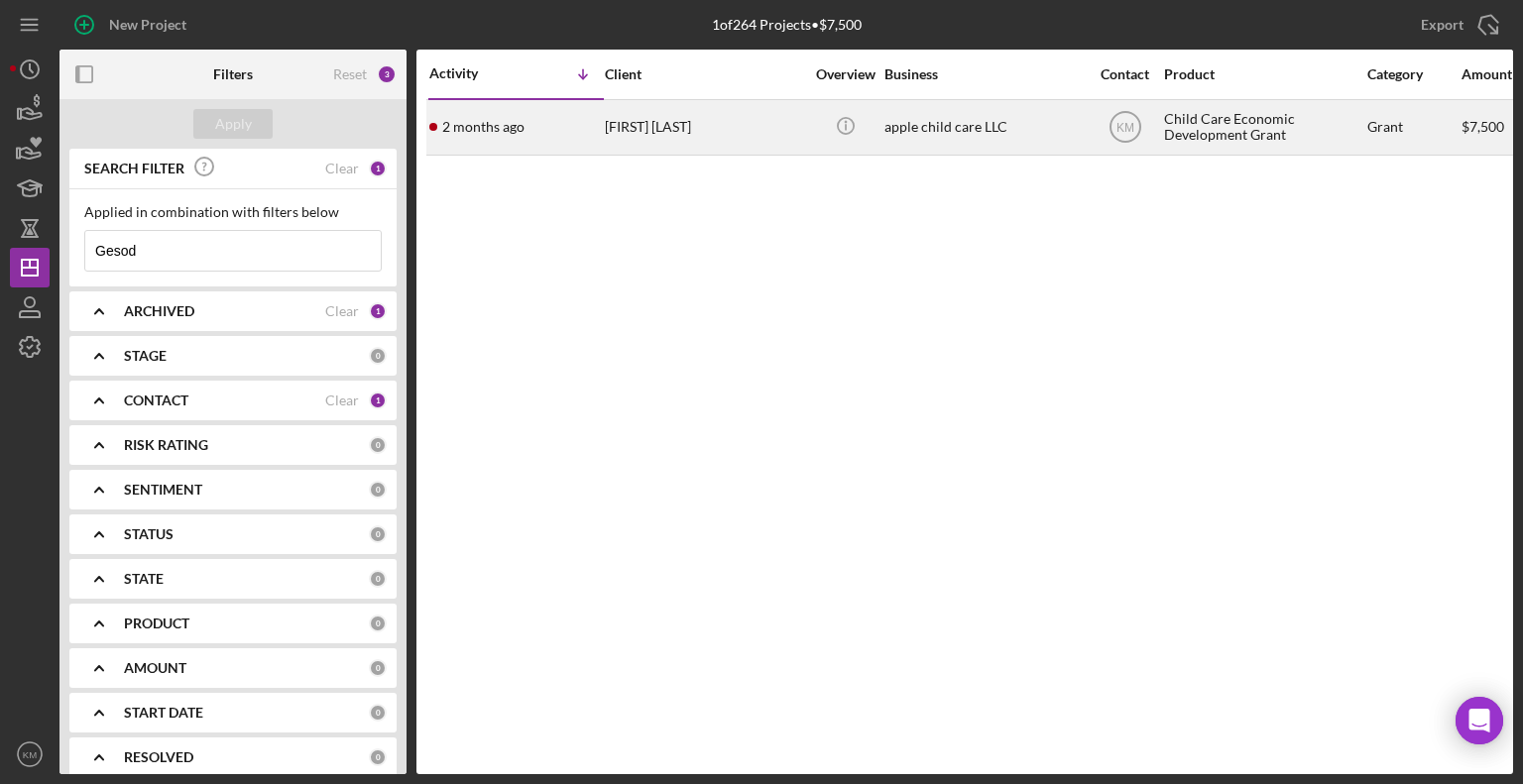 click on "[FIRST] [LAST]" at bounding box center (704, 127) 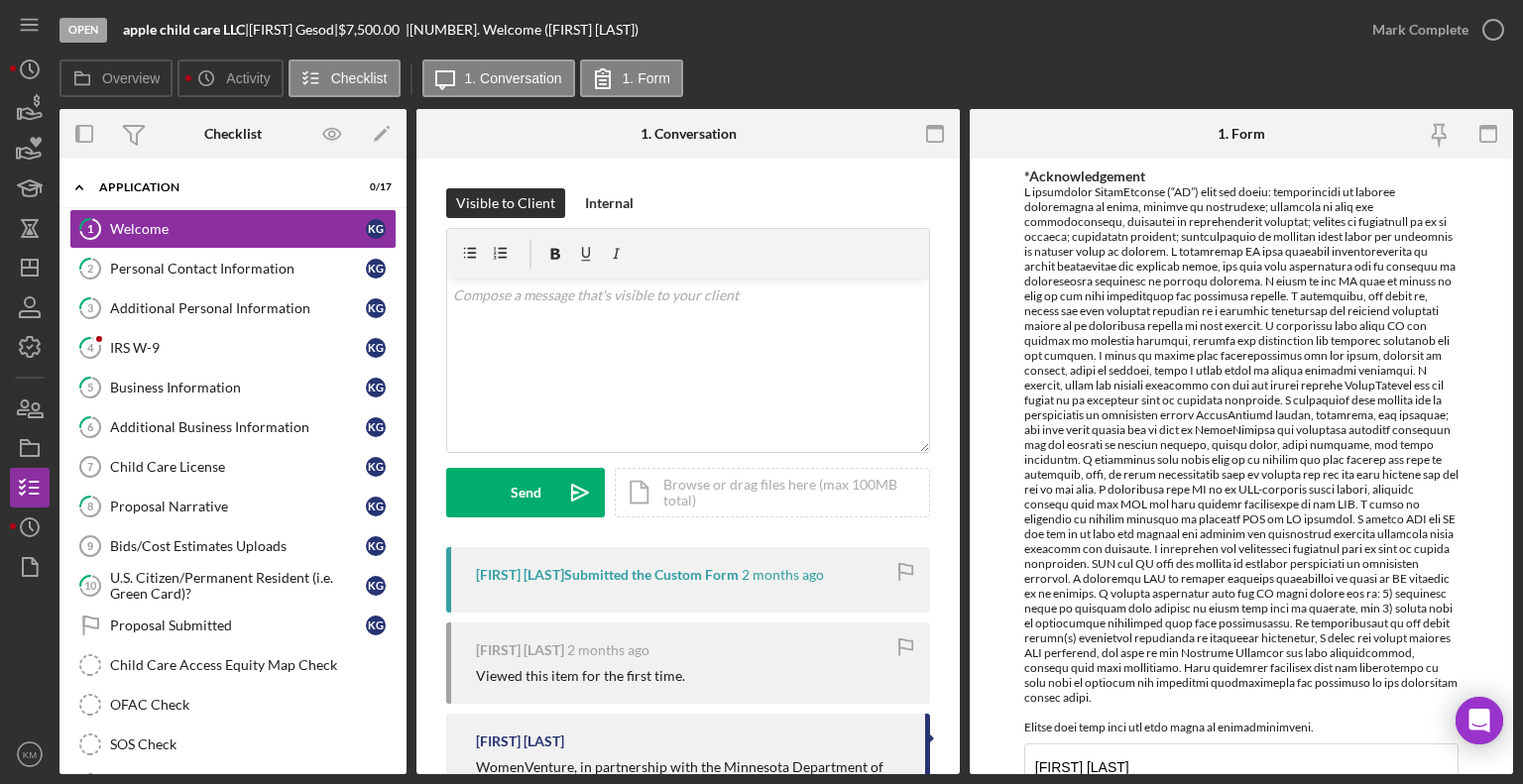 click on "Child Care License" at bounding box center (238, 467) 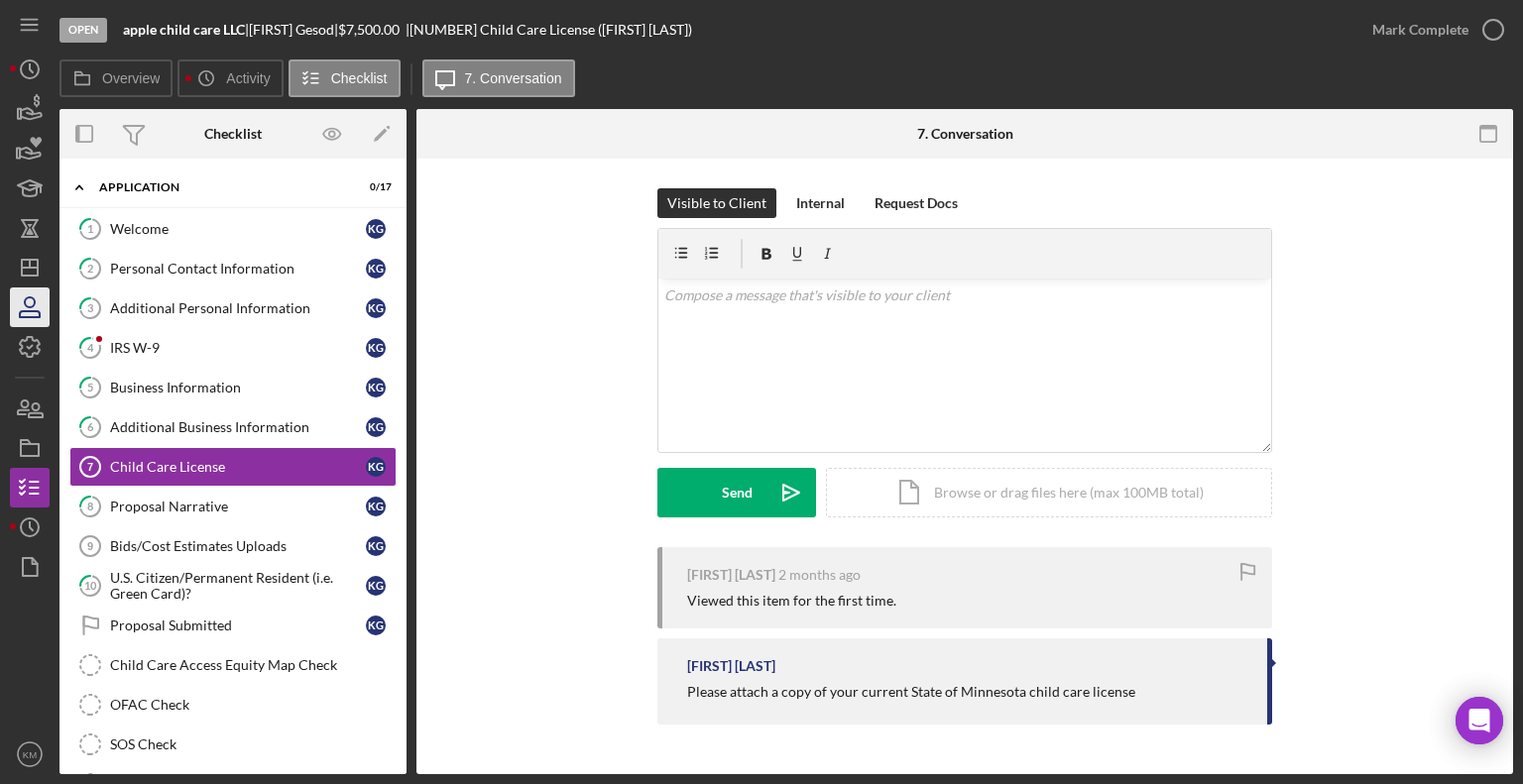 click 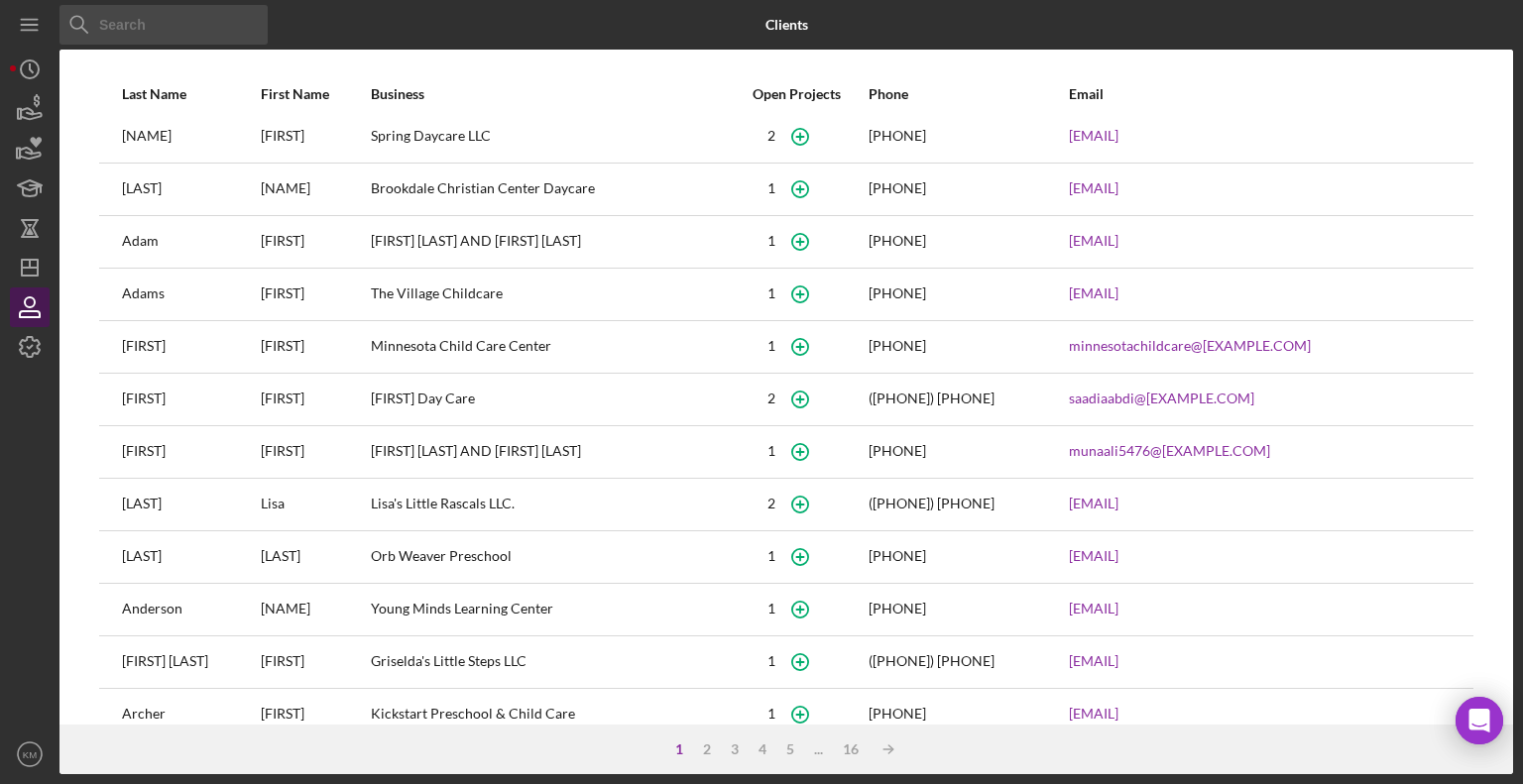 scroll, scrollTop: 198, scrollLeft: 0, axis: vertical 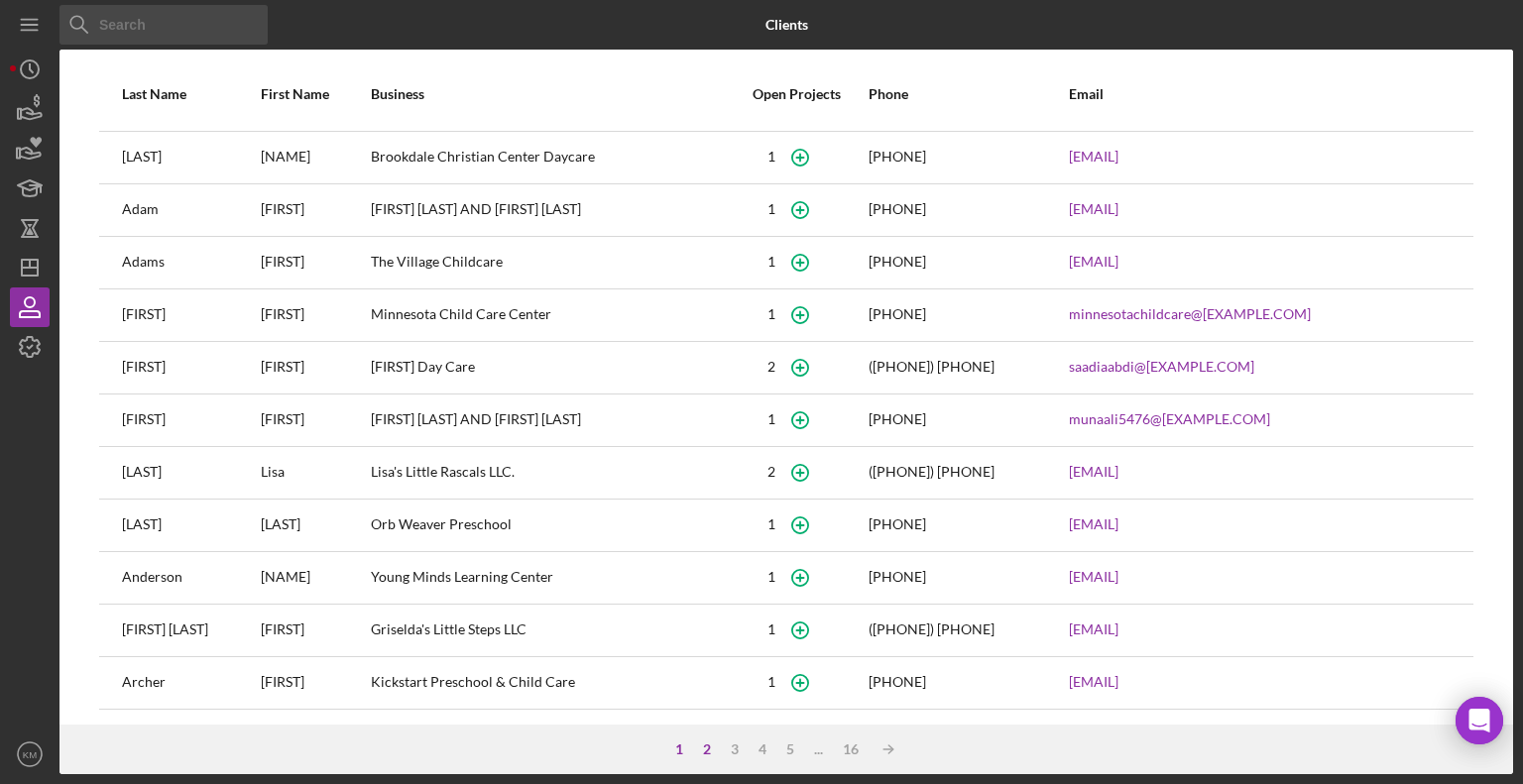 click on "2" at bounding box center [707, 749] 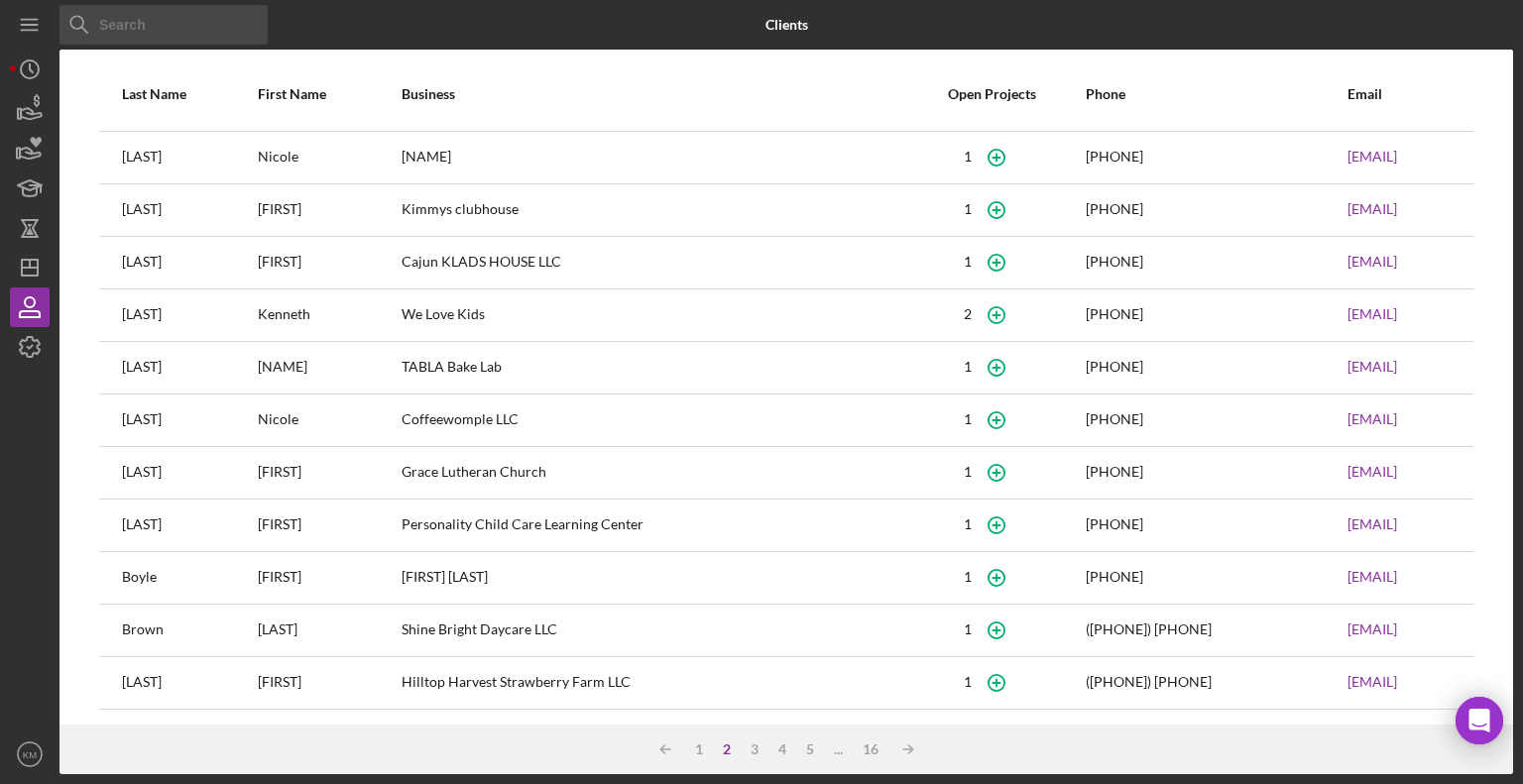 click on "2" at bounding box center (727, 749) 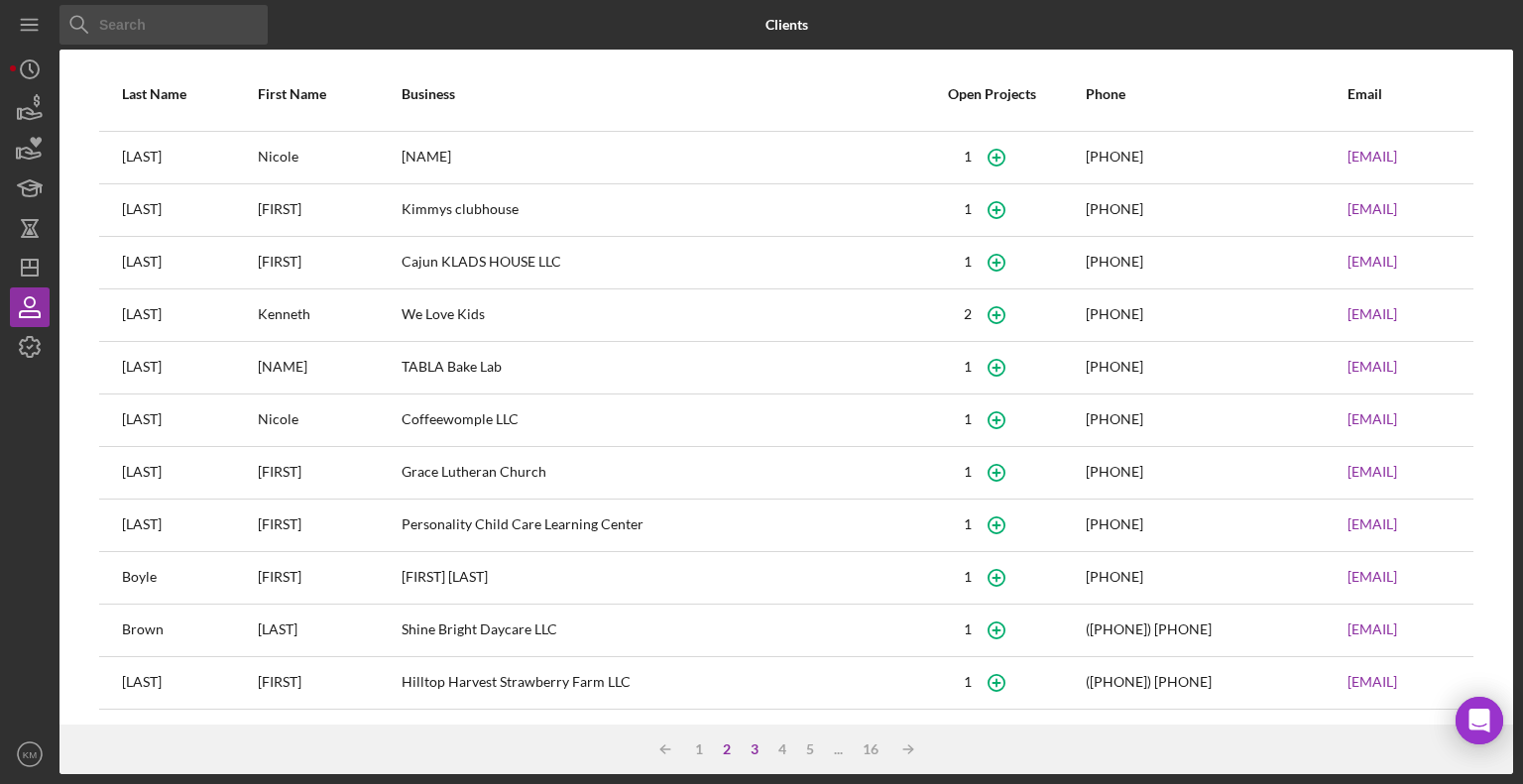click on "3" at bounding box center [755, 749] 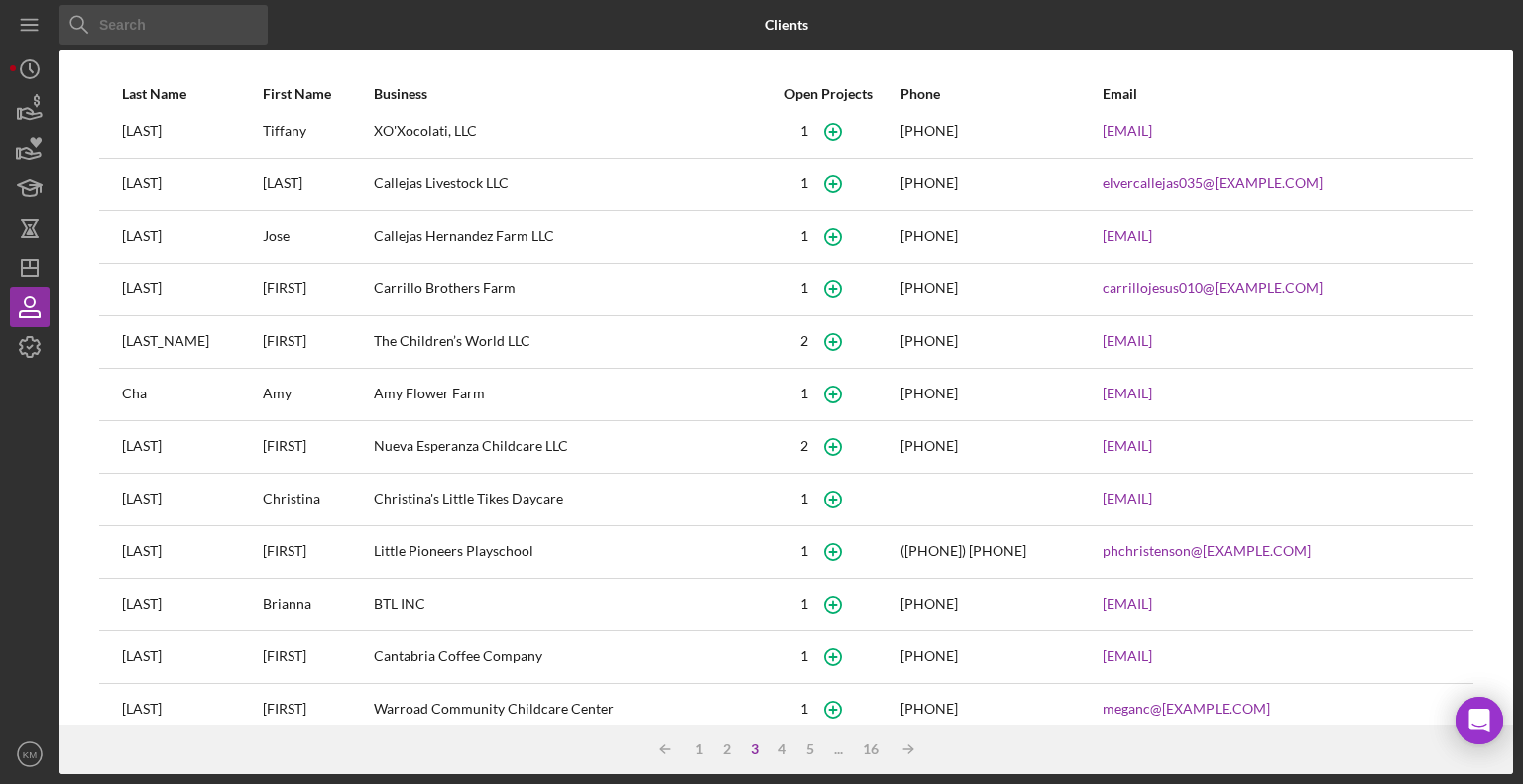 scroll, scrollTop: 198, scrollLeft: 0, axis: vertical 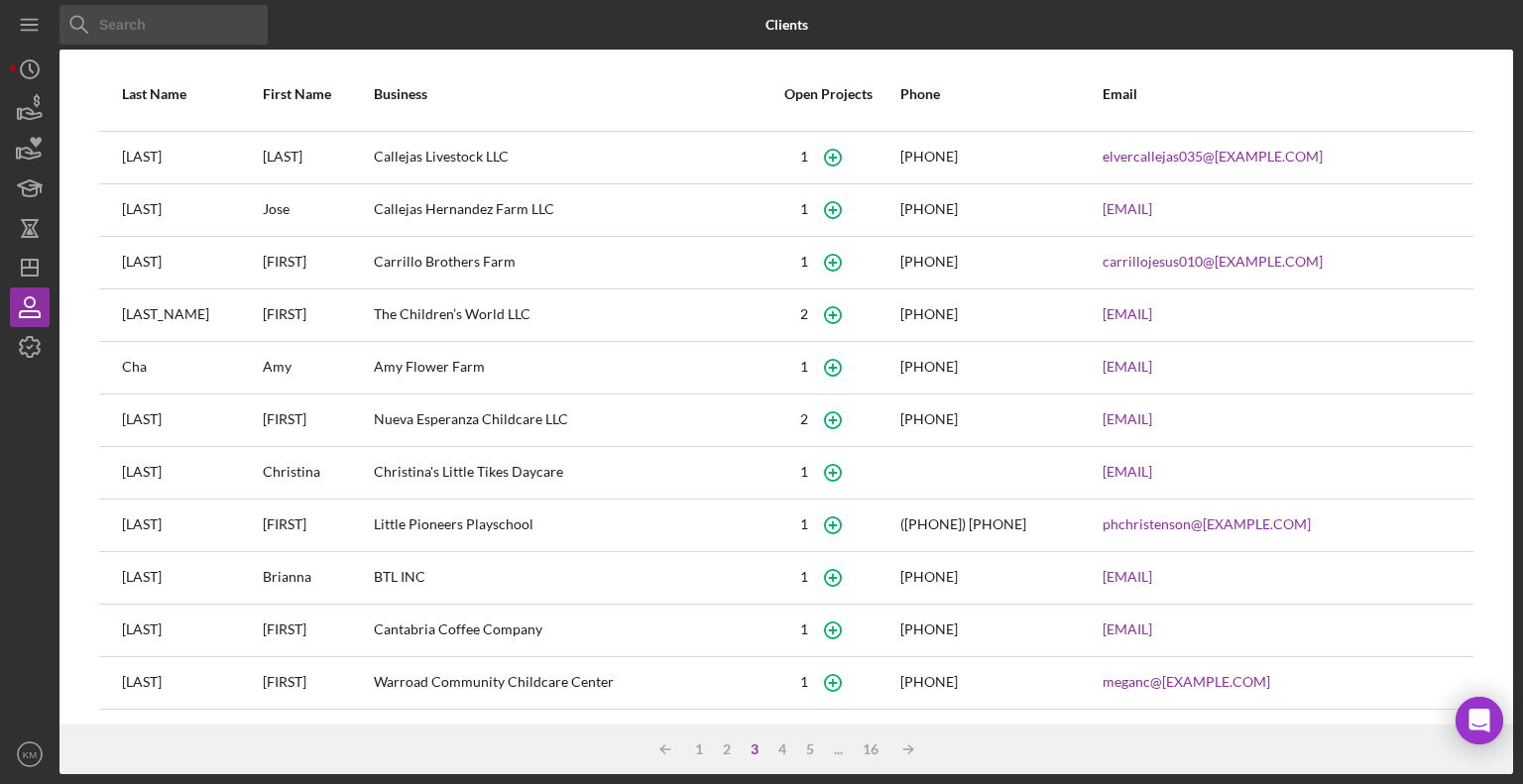 click on "4" at bounding box center (782, 749) 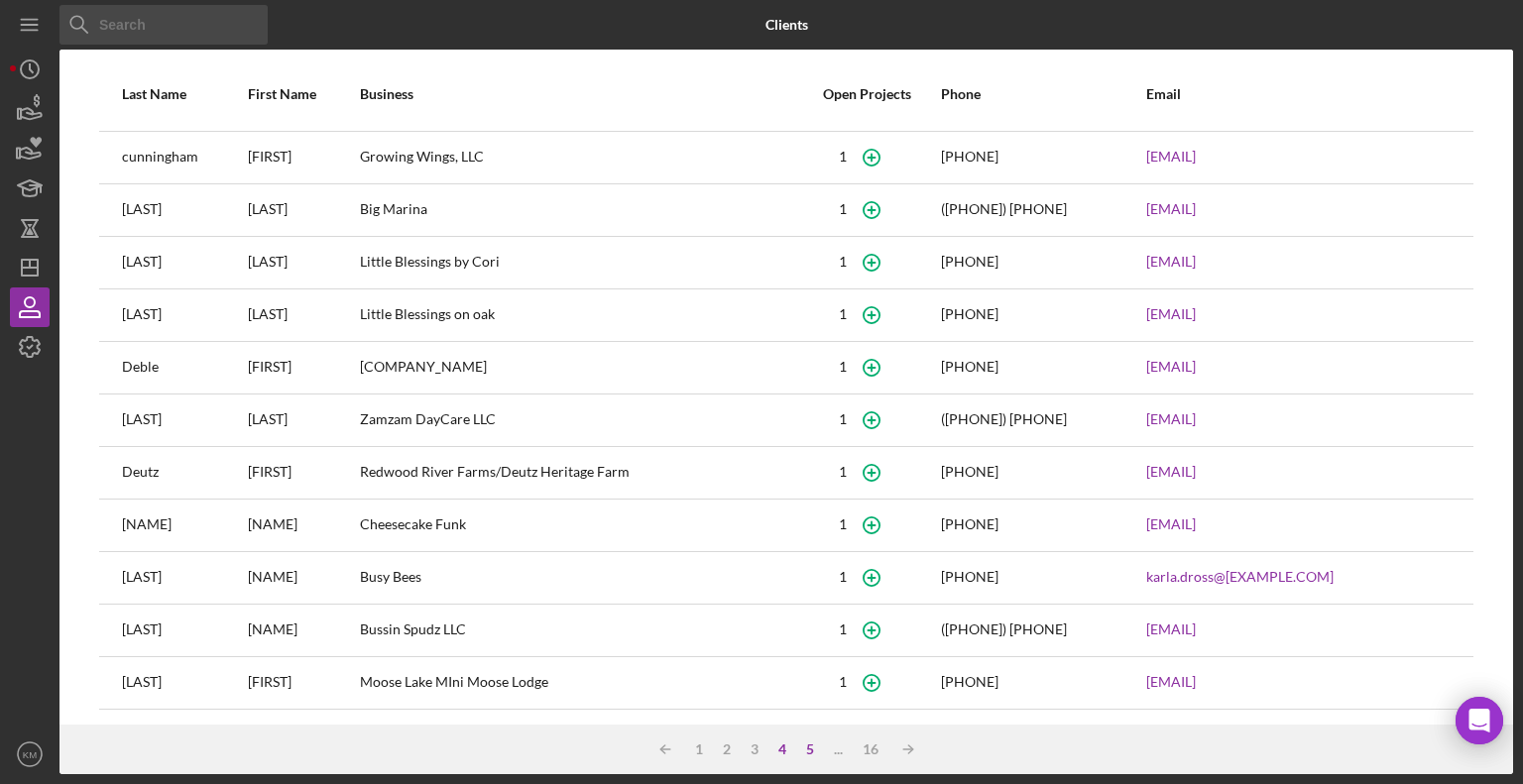 click on "5" at bounding box center (810, 749) 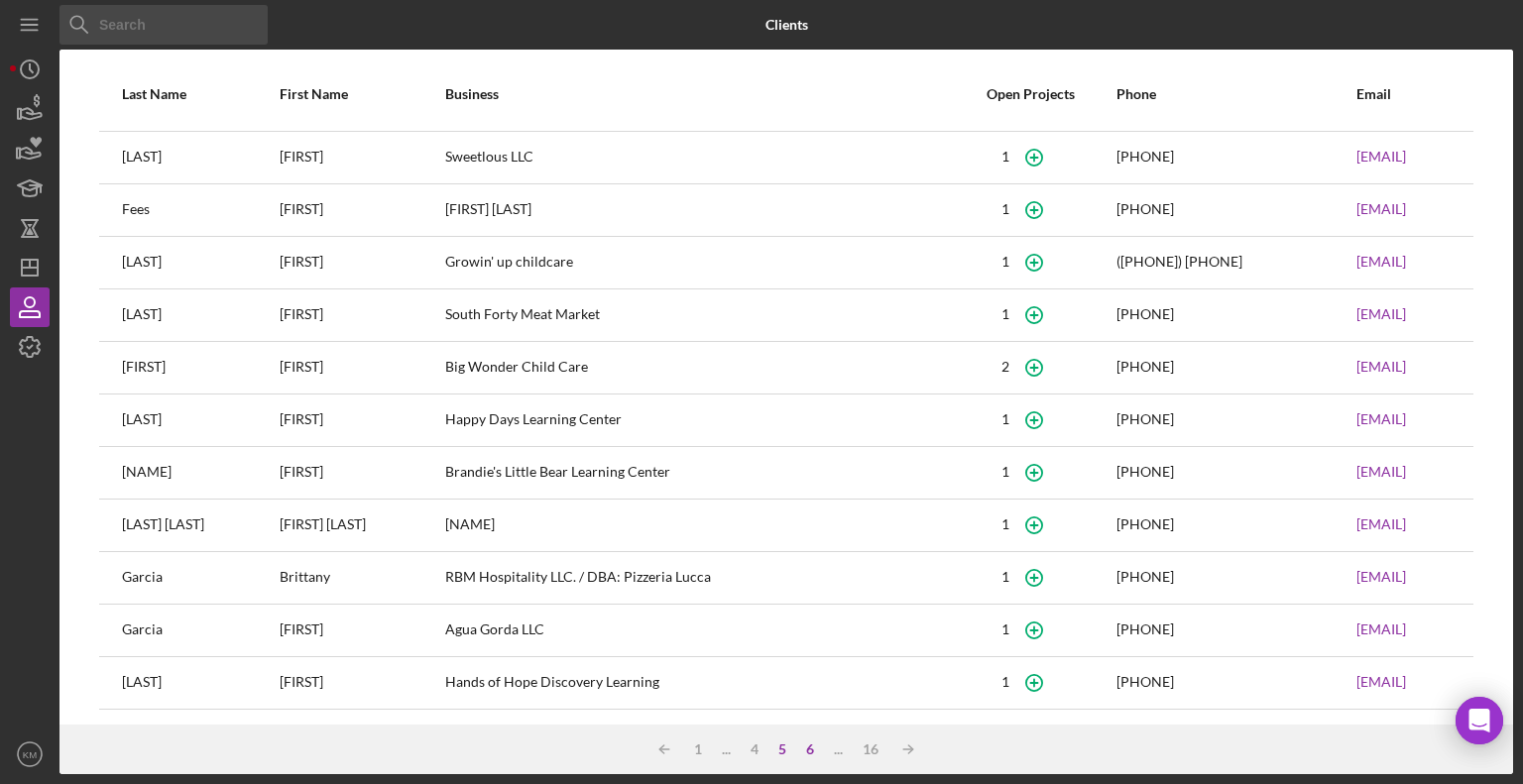 click on "6" at bounding box center [810, 749] 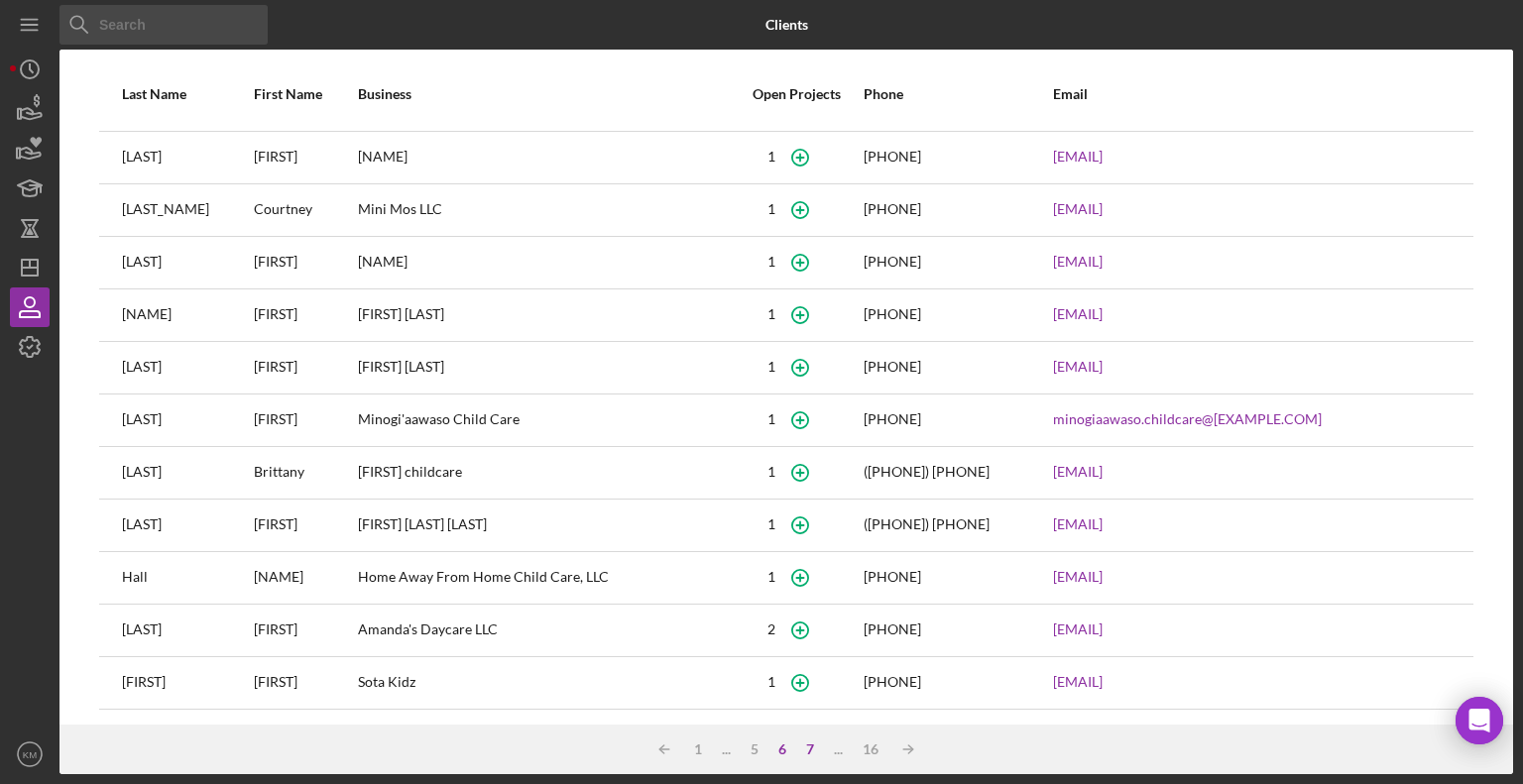click on "Icon/Table Sort Arrow" 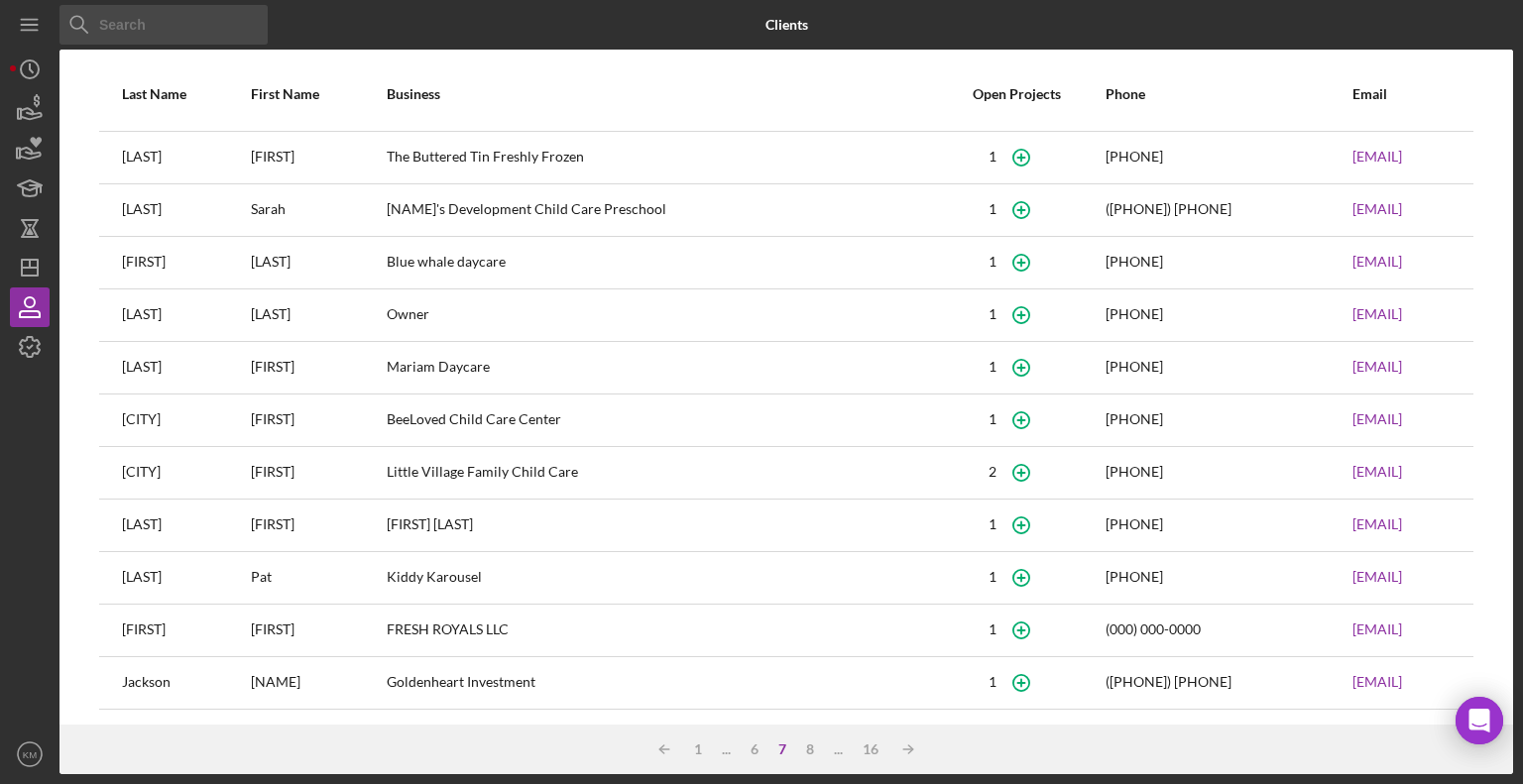 click on "[LAST]" at bounding box center [185, 525] 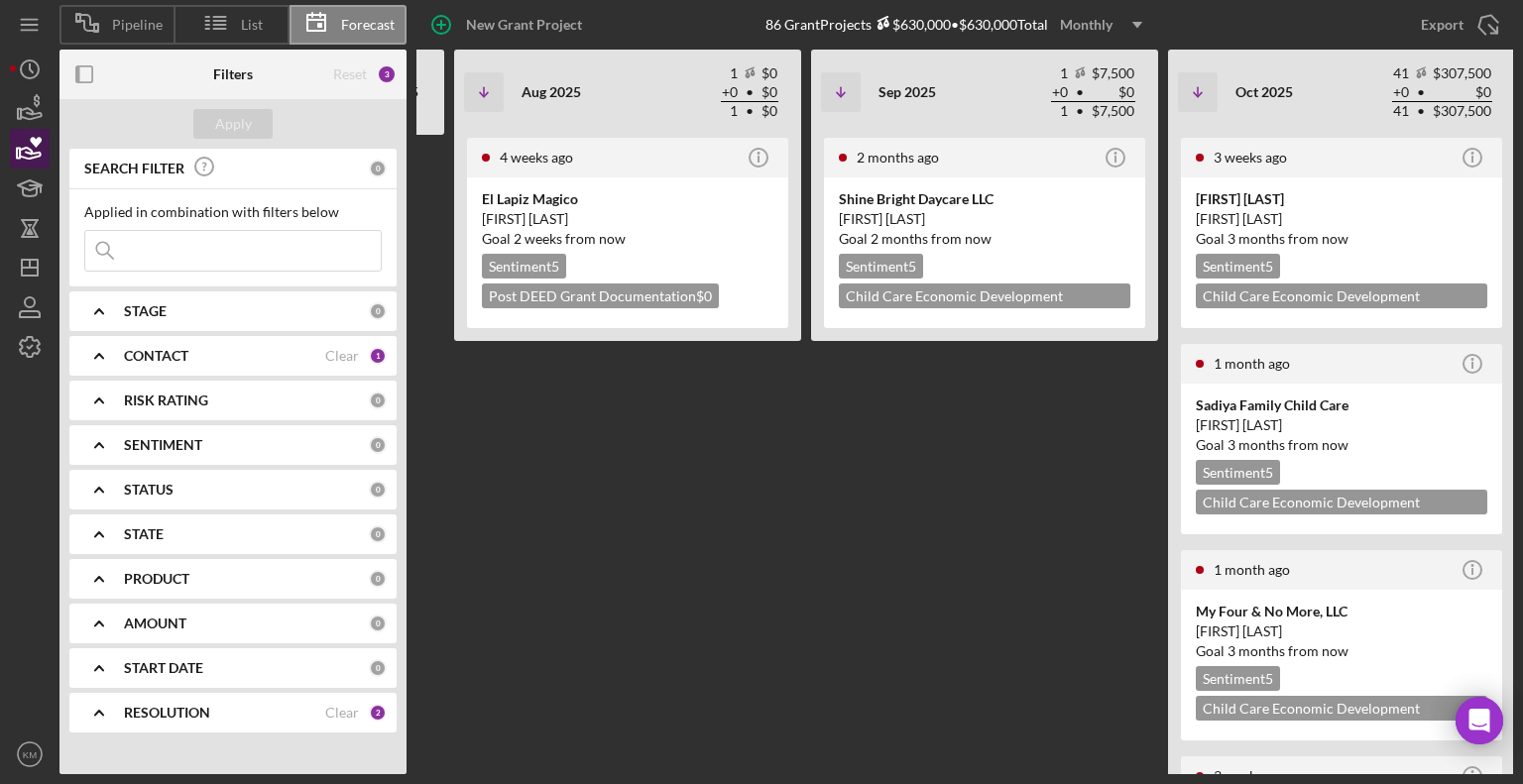 scroll, scrollTop: 0, scrollLeft: 689, axis: horizontal 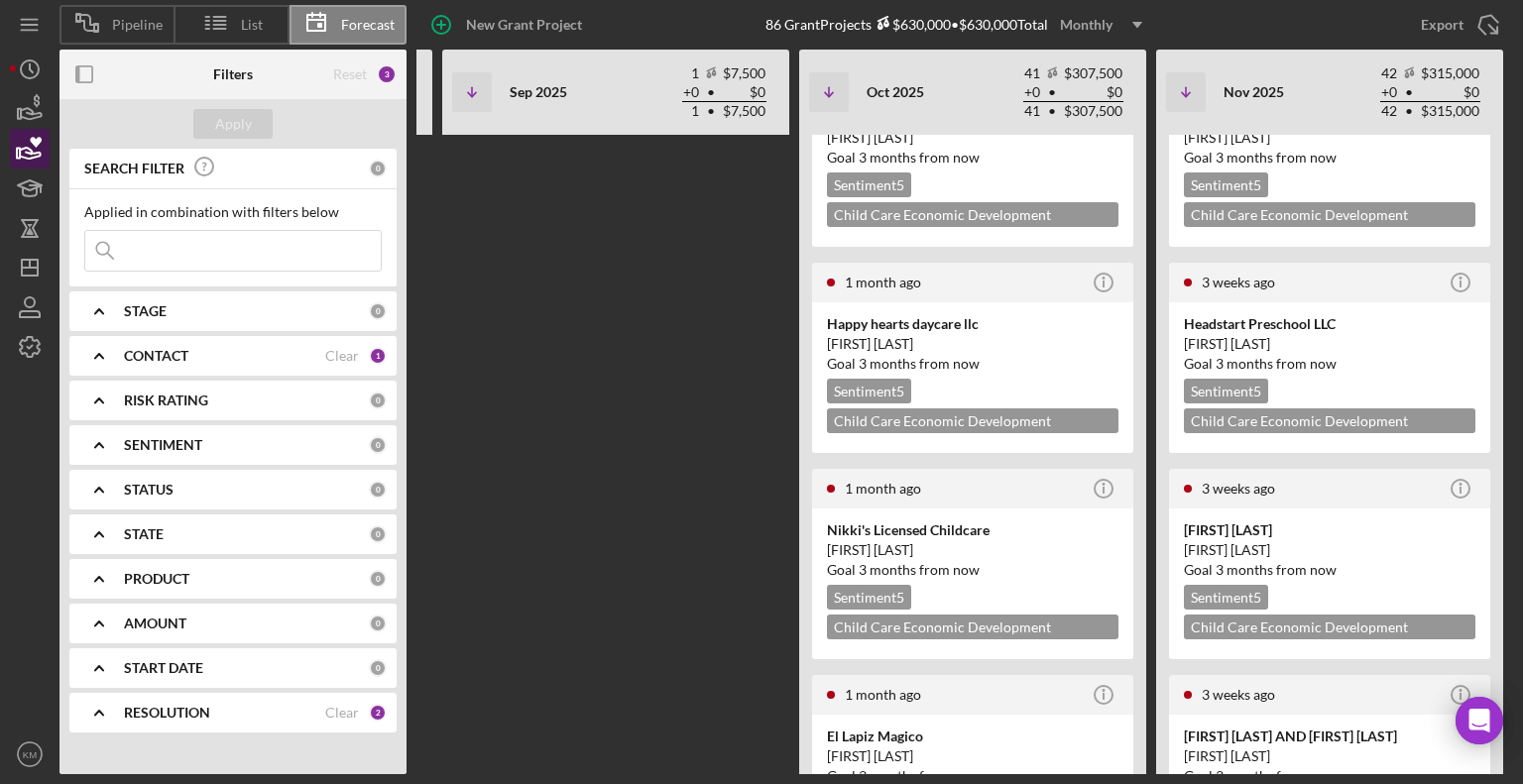 click on "[FIRST] [LAST] Goal [TIME_PERIOD] Sentiment [NUMBER] Child Care Economic Development Grant [CURRENCY]" at bounding box center [973, 790] 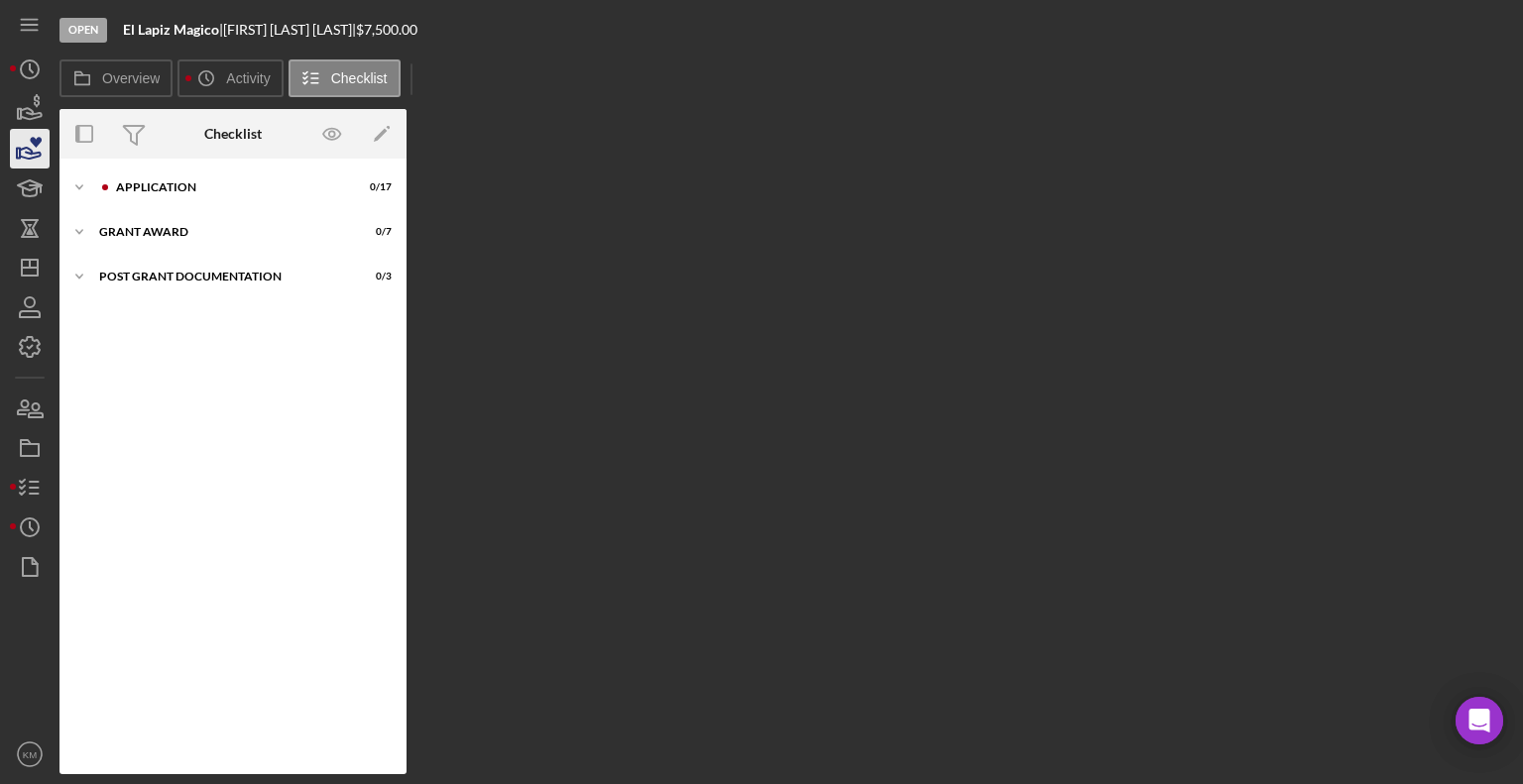 click 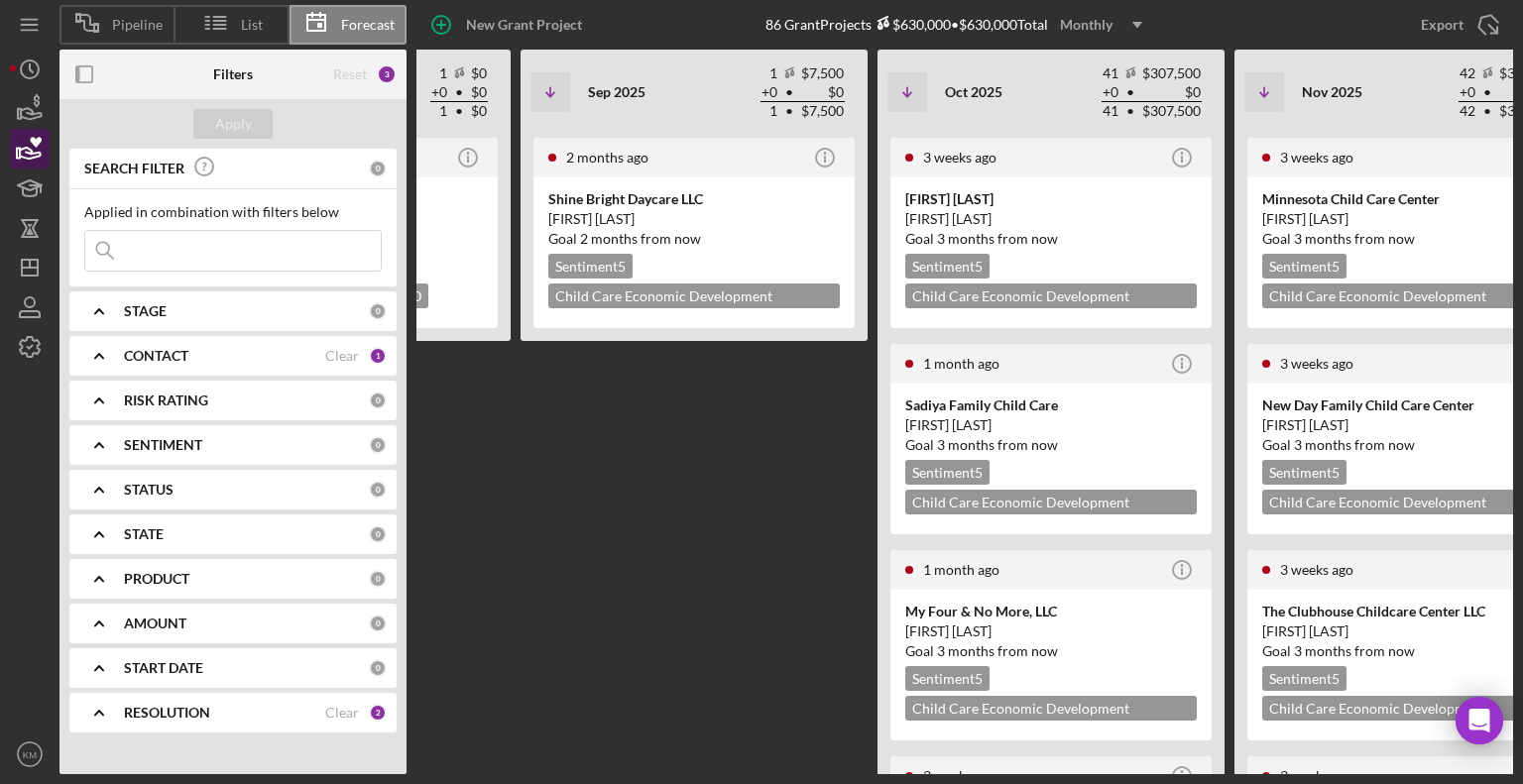 scroll, scrollTop: 0, scrollLeft: 1055, axis: horizontal 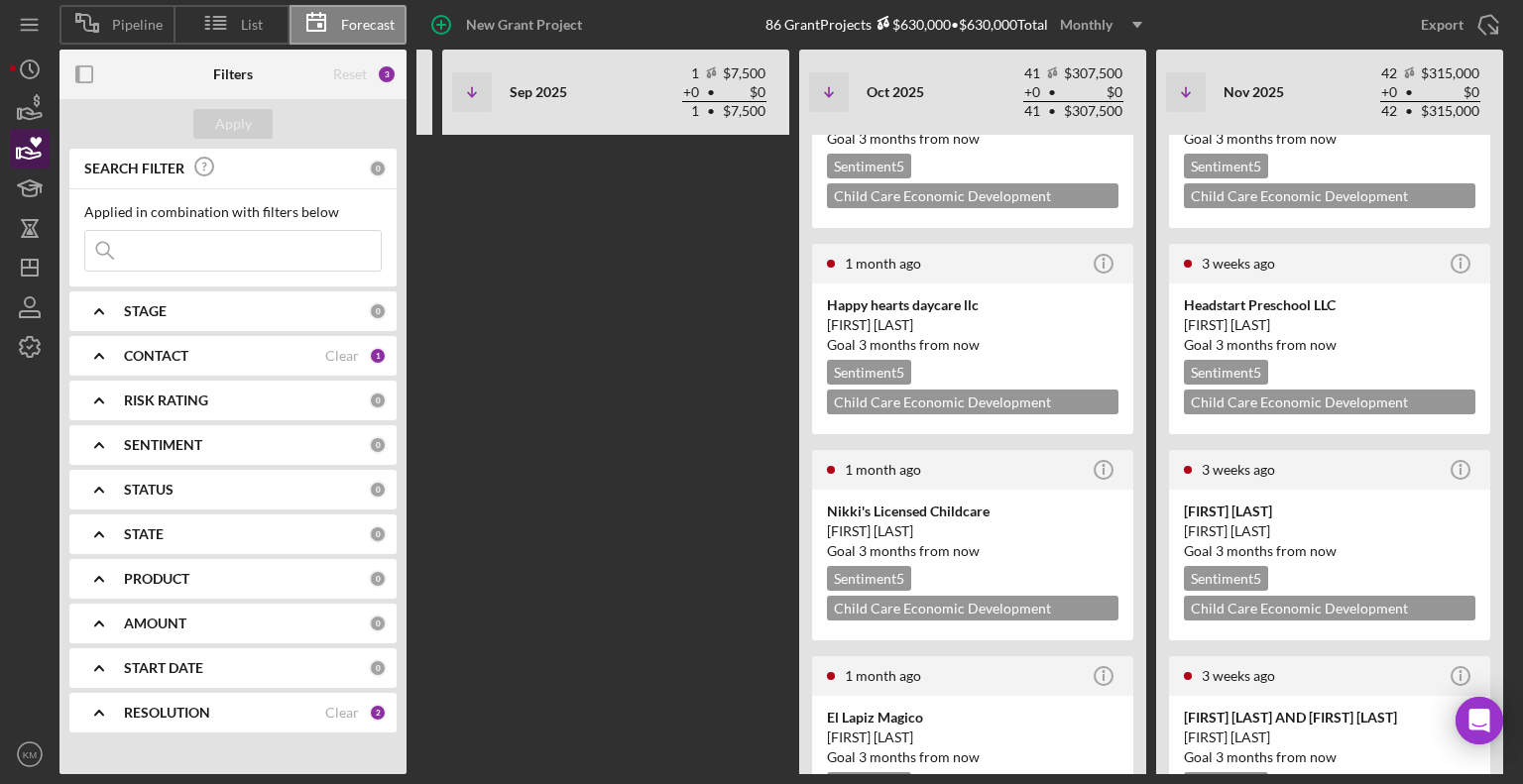 click on "[FIRST] [LAST] [FIRST] [LAST] Goal   3 months from now Sentiment  5 Child Care Economic Development Grant  $7,500" at bounding box center [1330, 565] 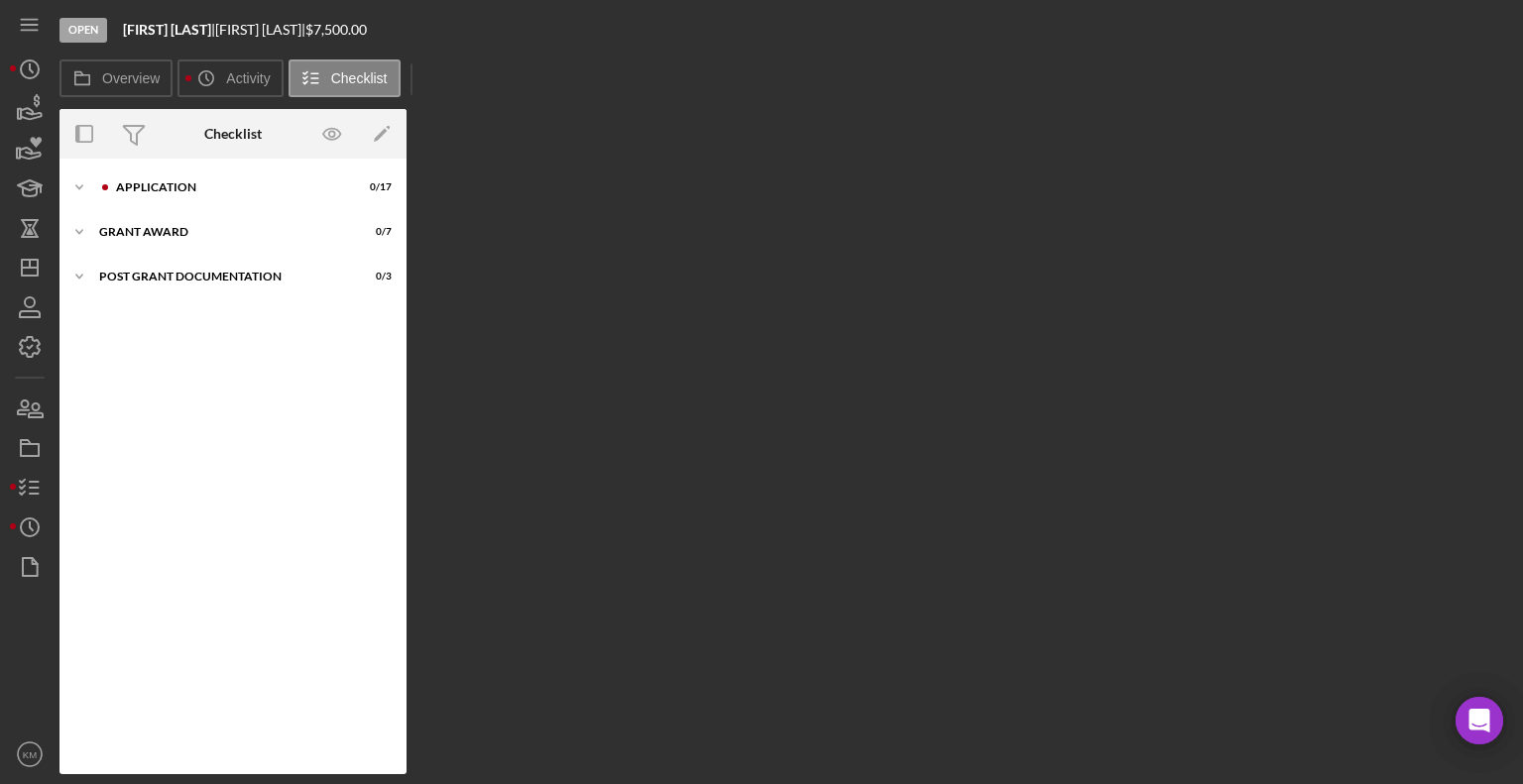 click on "Icon/Expander" 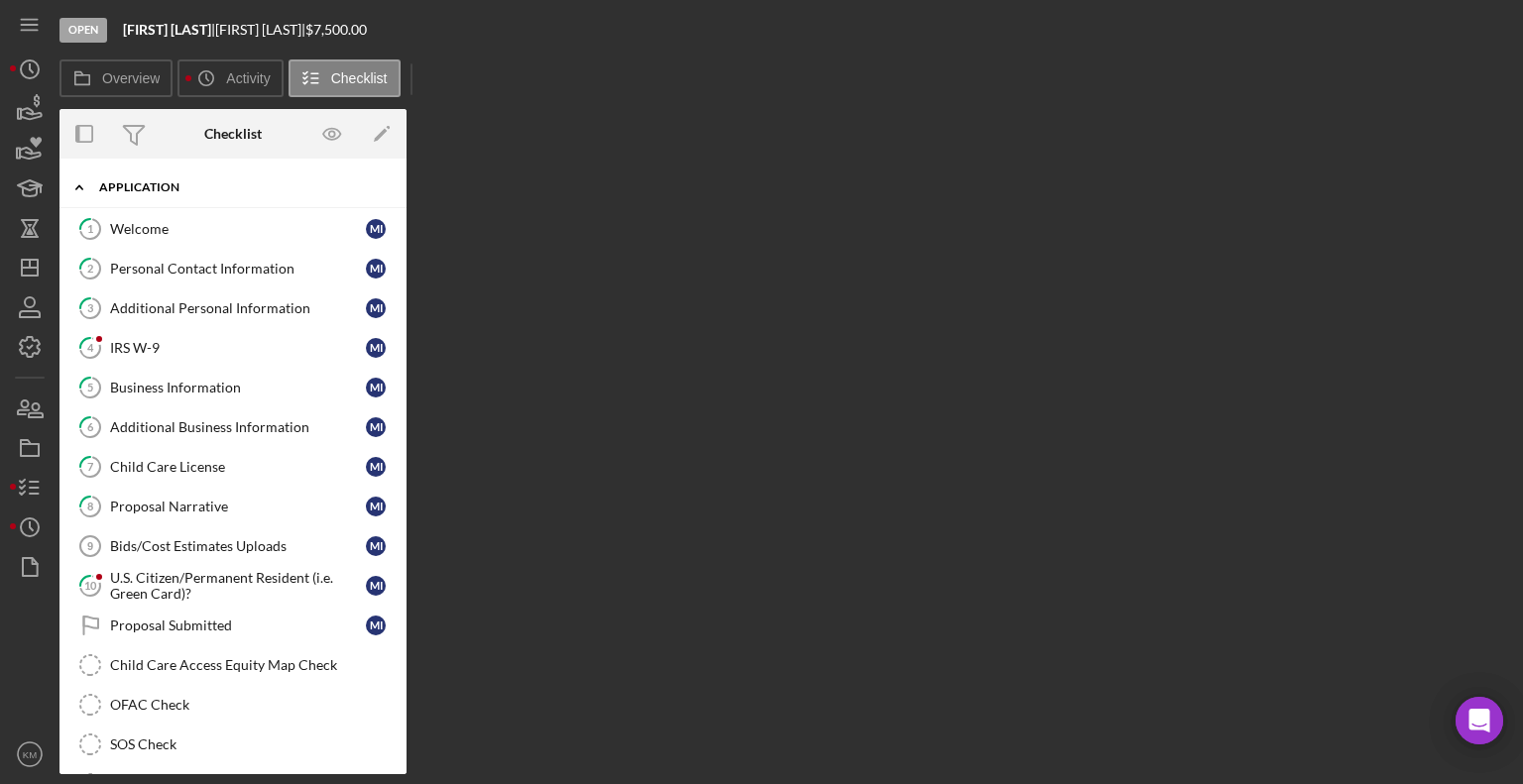 click on "Child Care License" at bounding box center [238, 467] 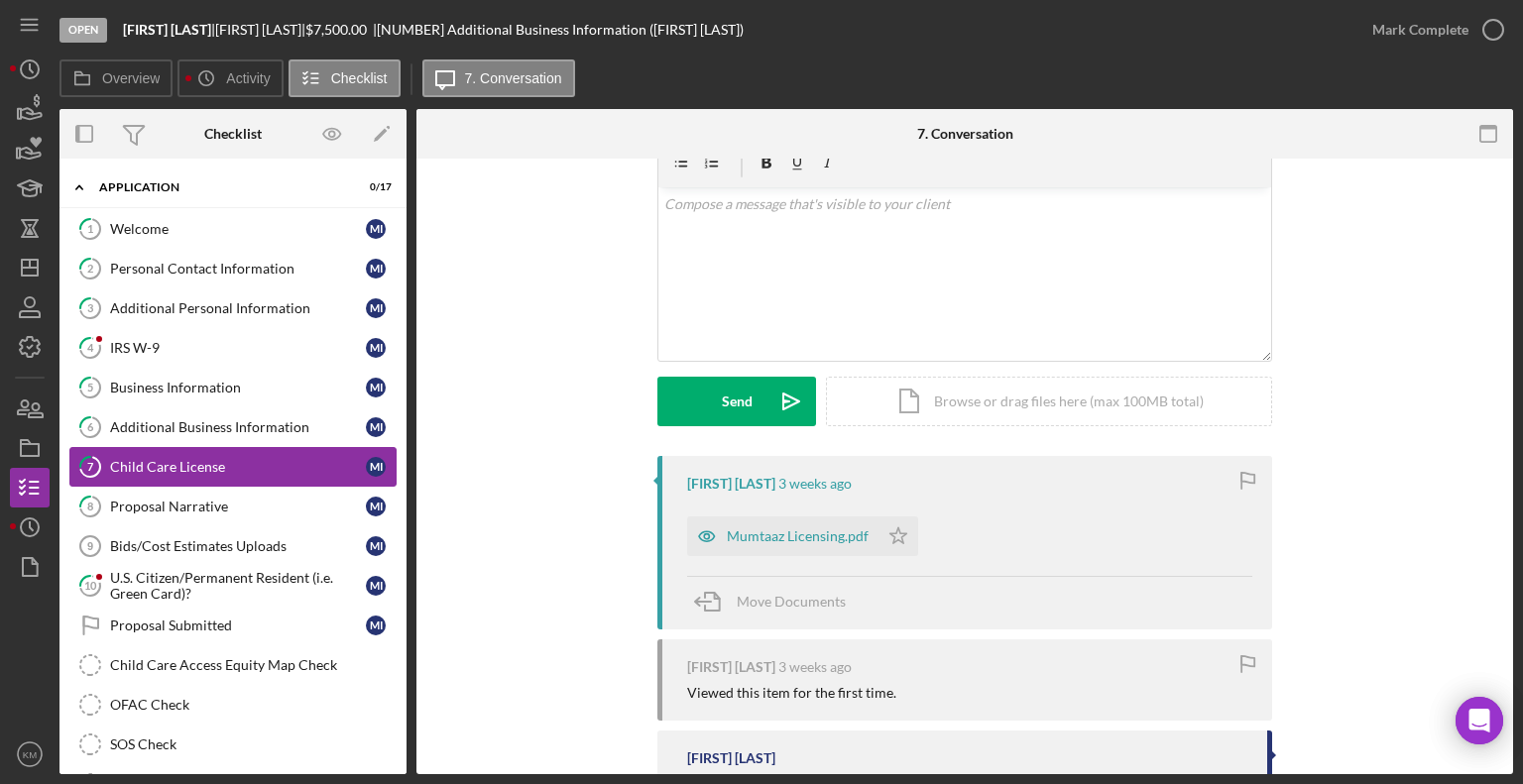 scroll, scrollTop: 133, scrollLeft: 0, axis: vertical 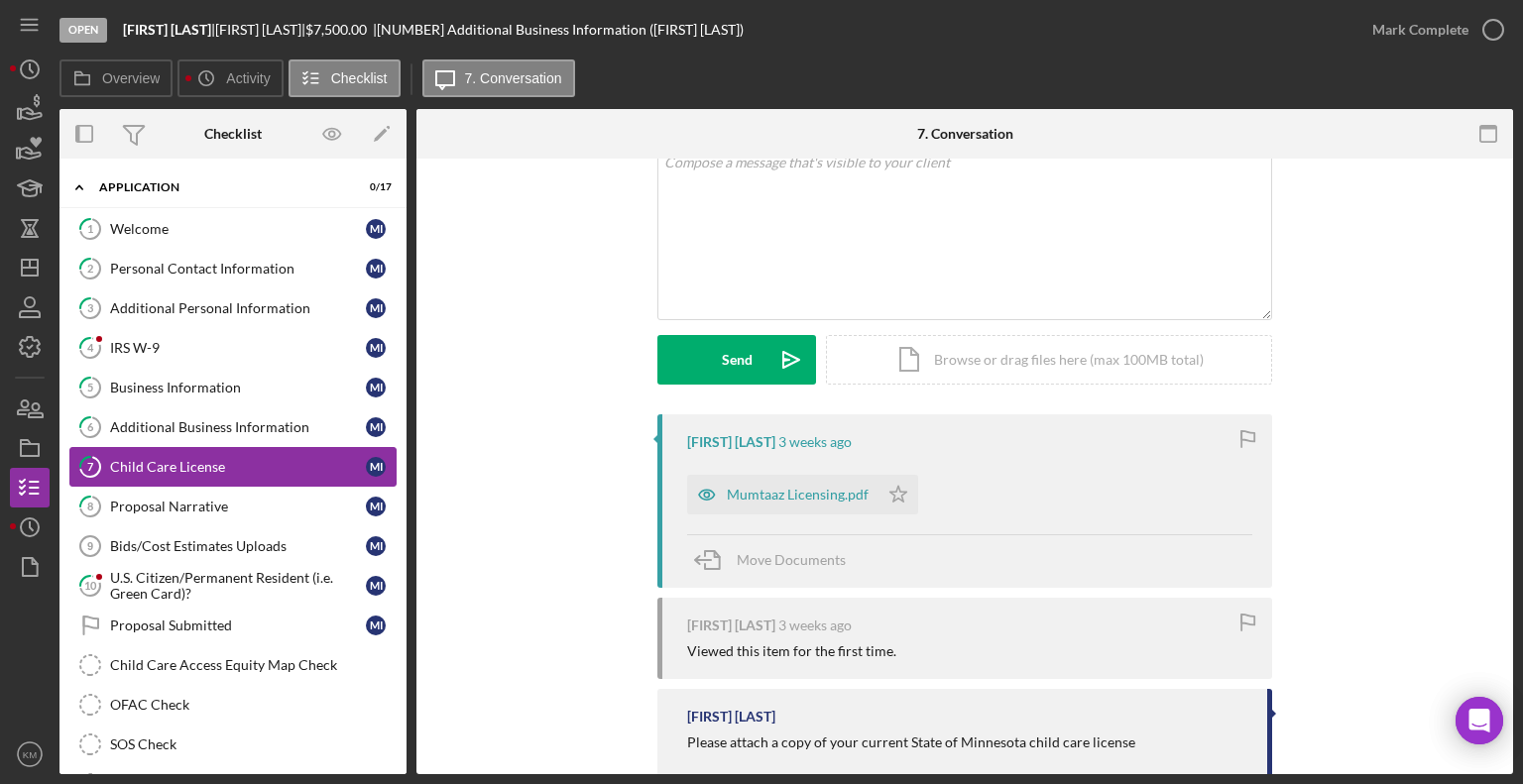 click on "Mumtaaz Licensing.pdf" at bounding box center (782, 495) 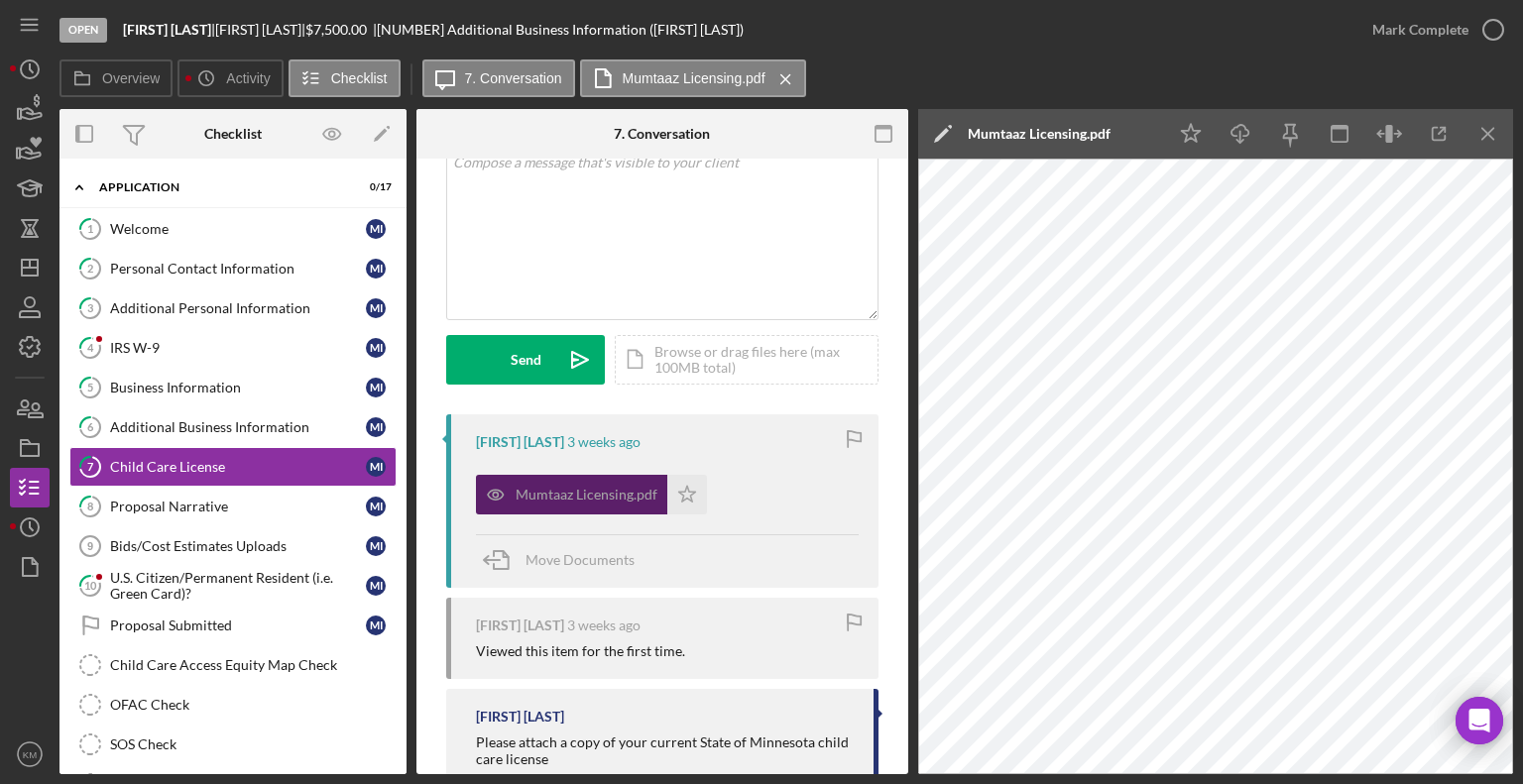 click 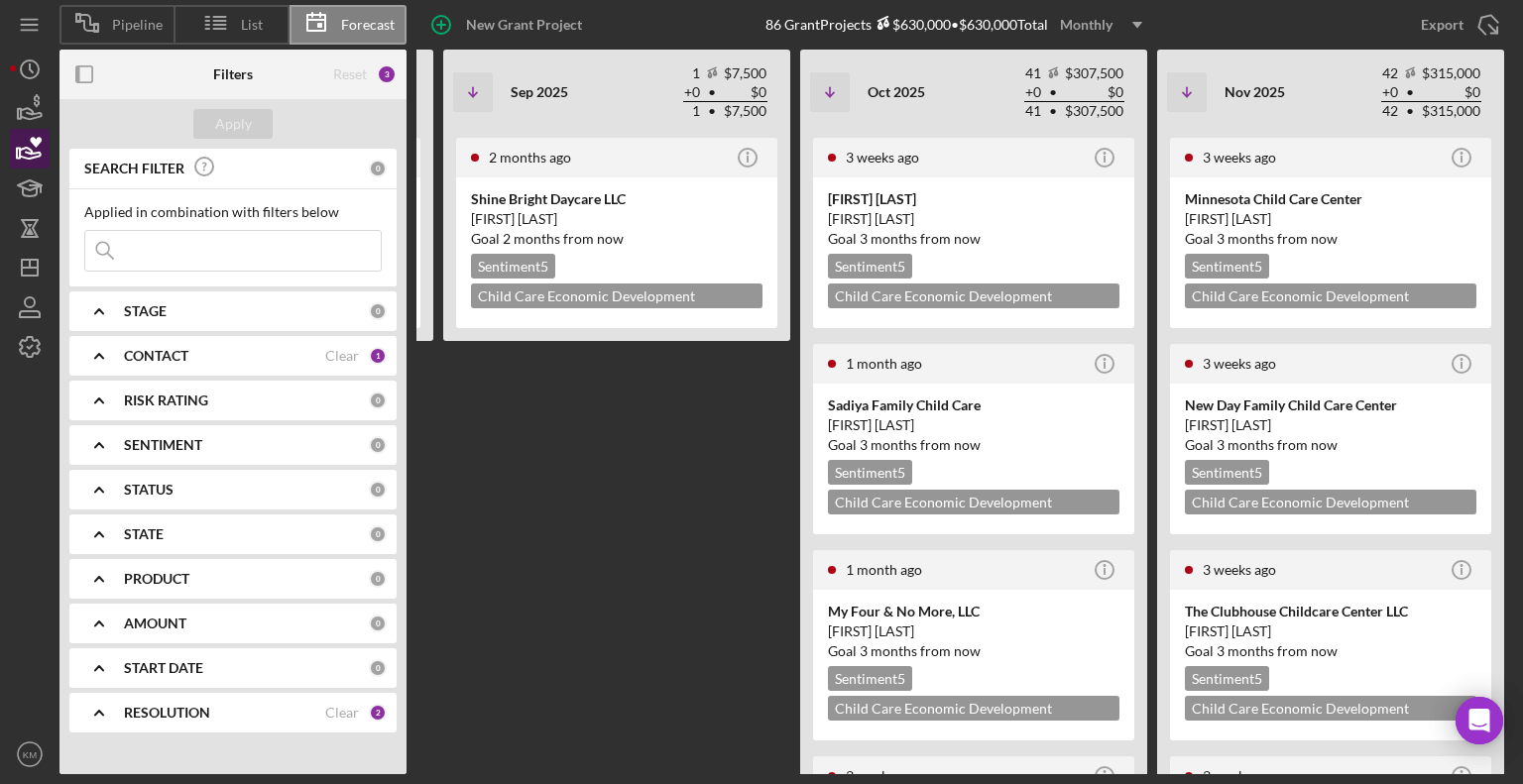 scroll, scrollTop: 0, scrollLeft: 1055, axis: horizontal 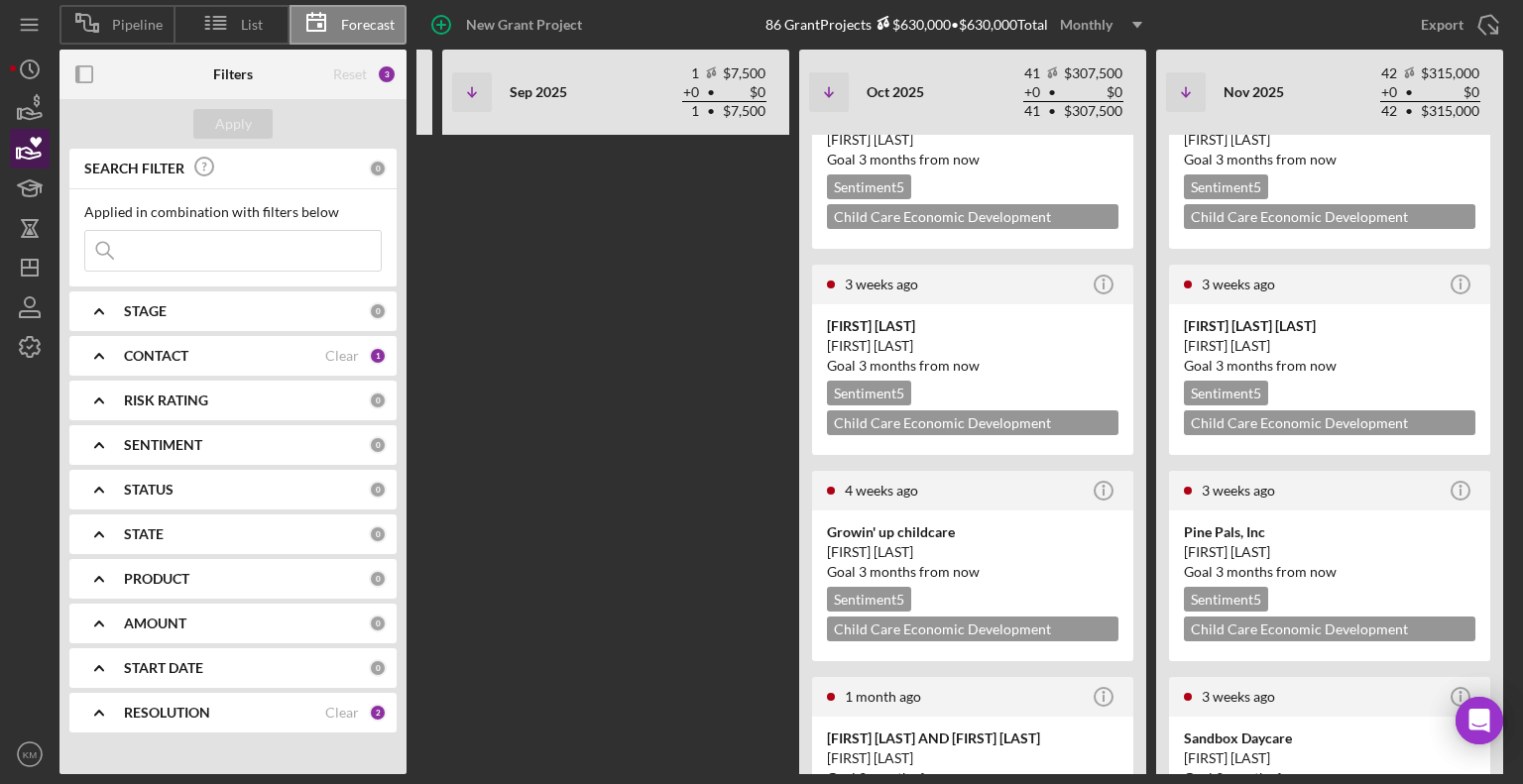 click on "[FIRST] [LAST]" at bounding box center (1330, 346) 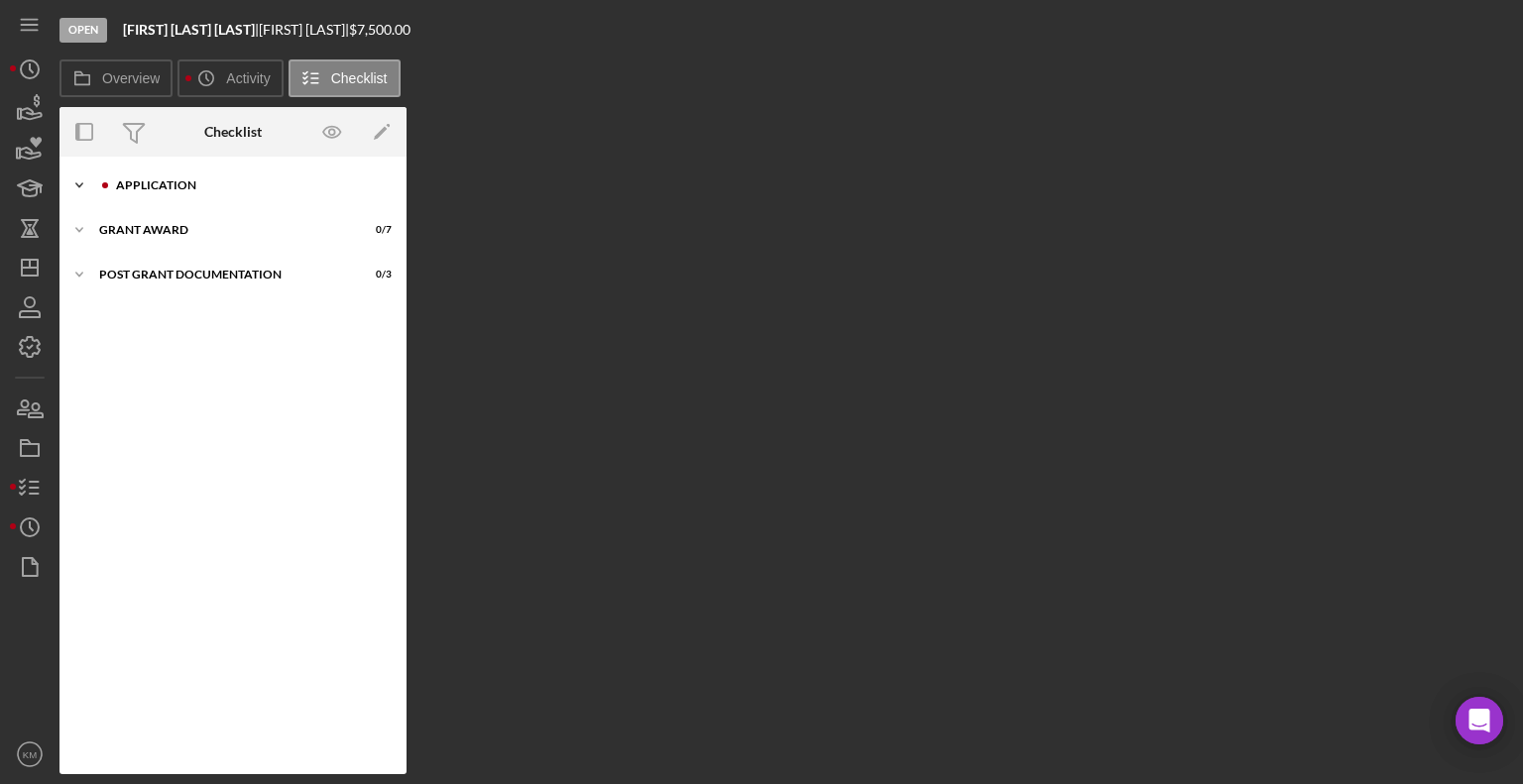 click at bounding box center (105, 185) 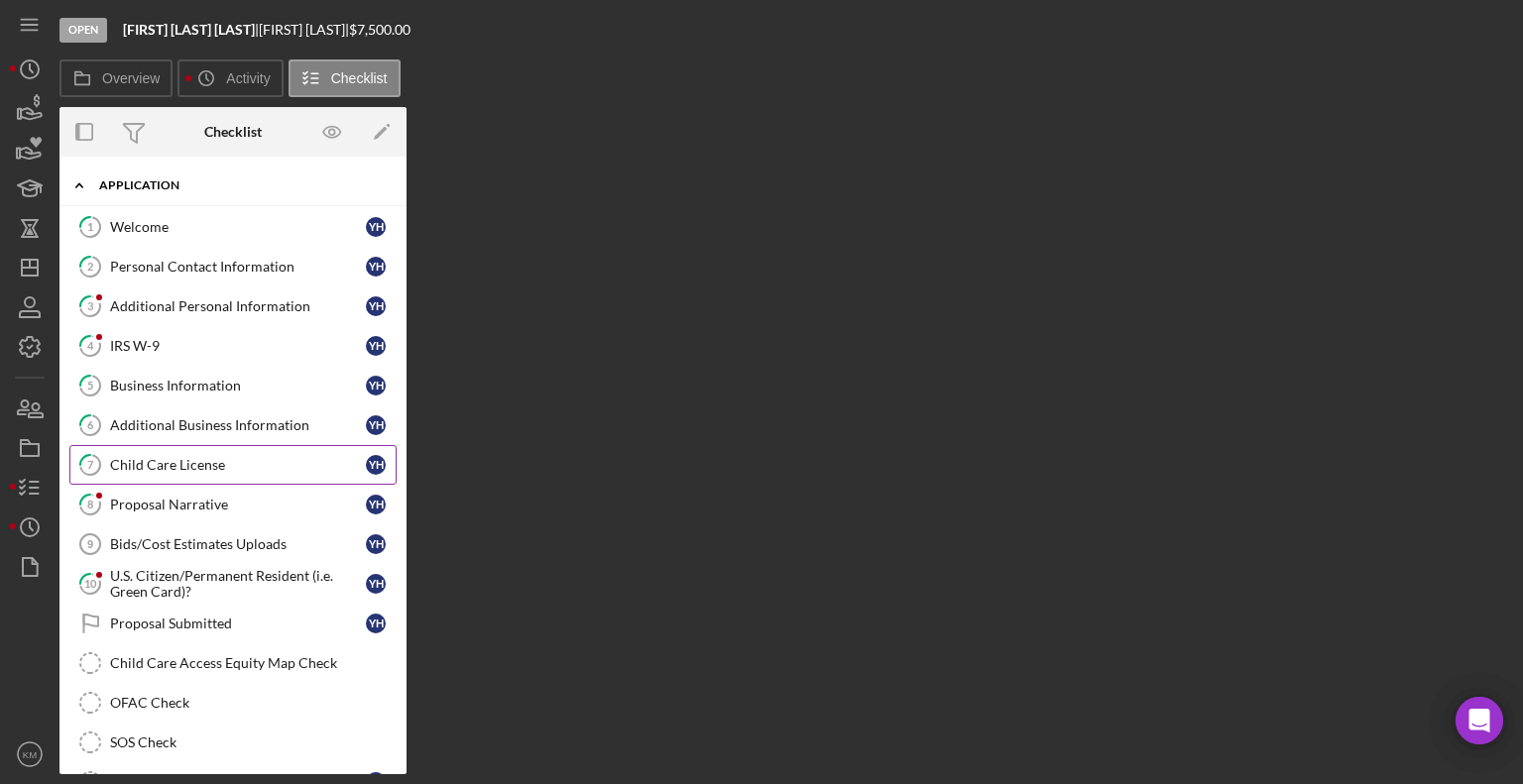 click on "Child Care License" at bounding box center [238, 465] 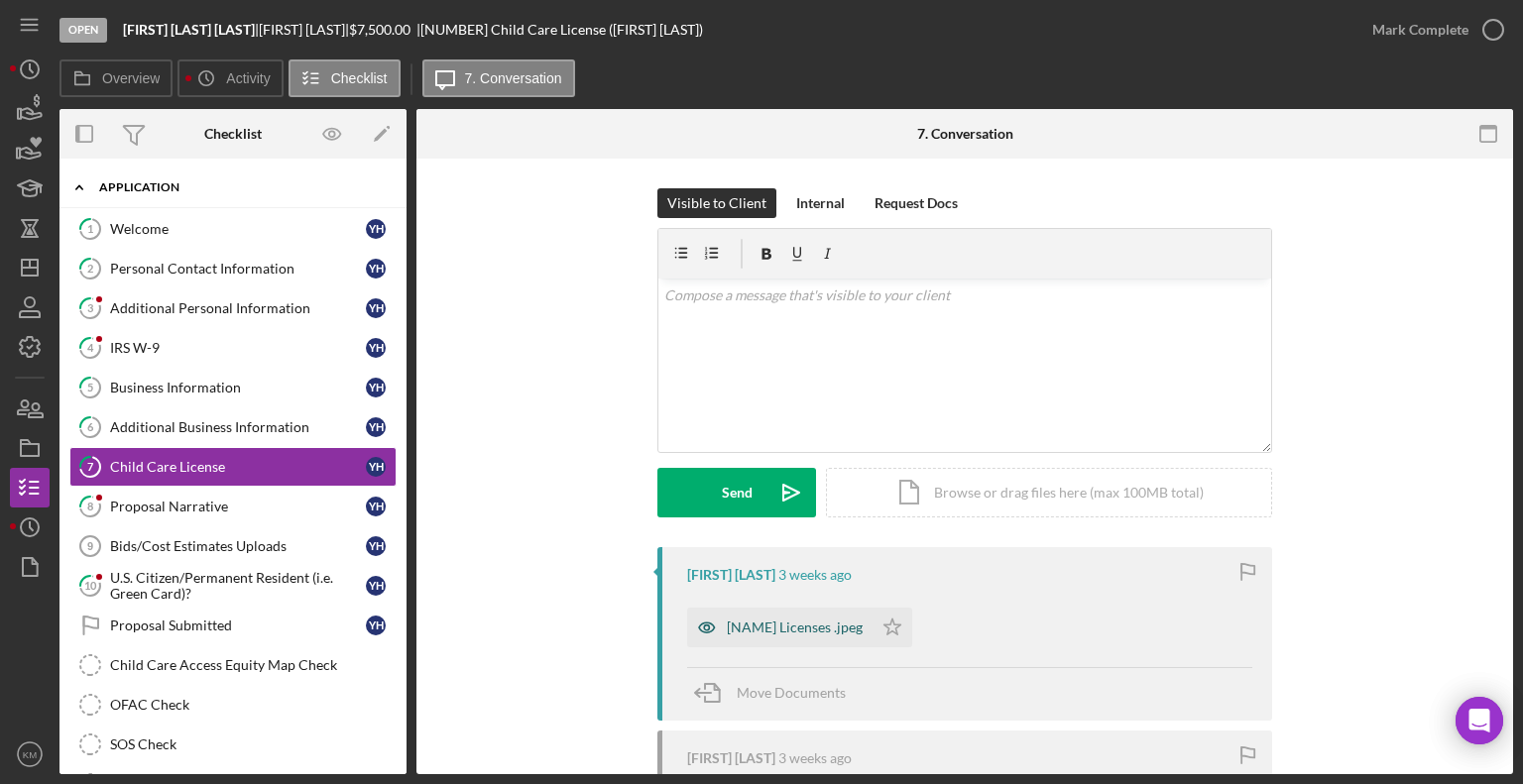 click on "[NAME] Licenses .jpeg" at bounding box center (779, 627) 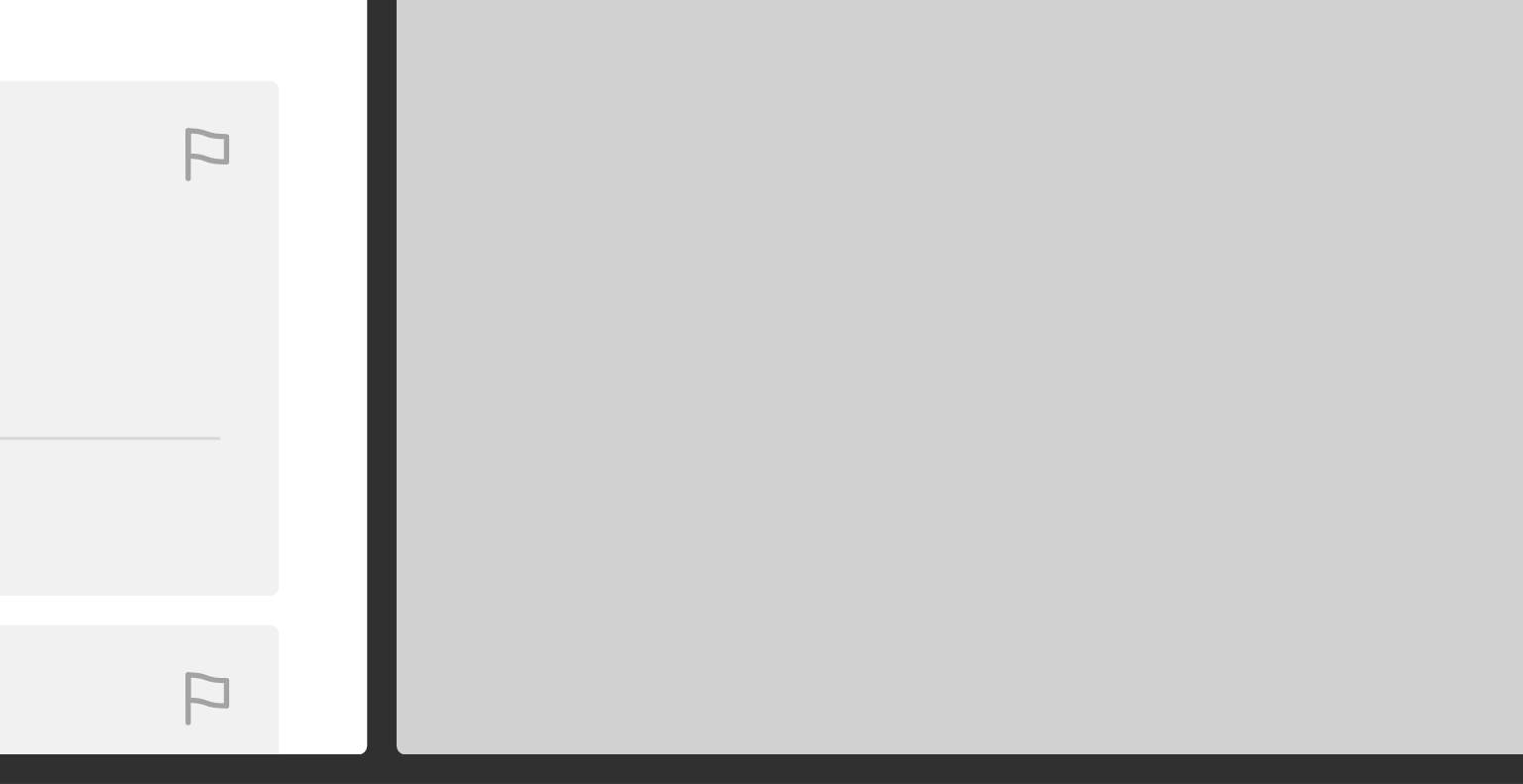 scroll, scrollTop: 0, scrollLeft: 0, axis: both 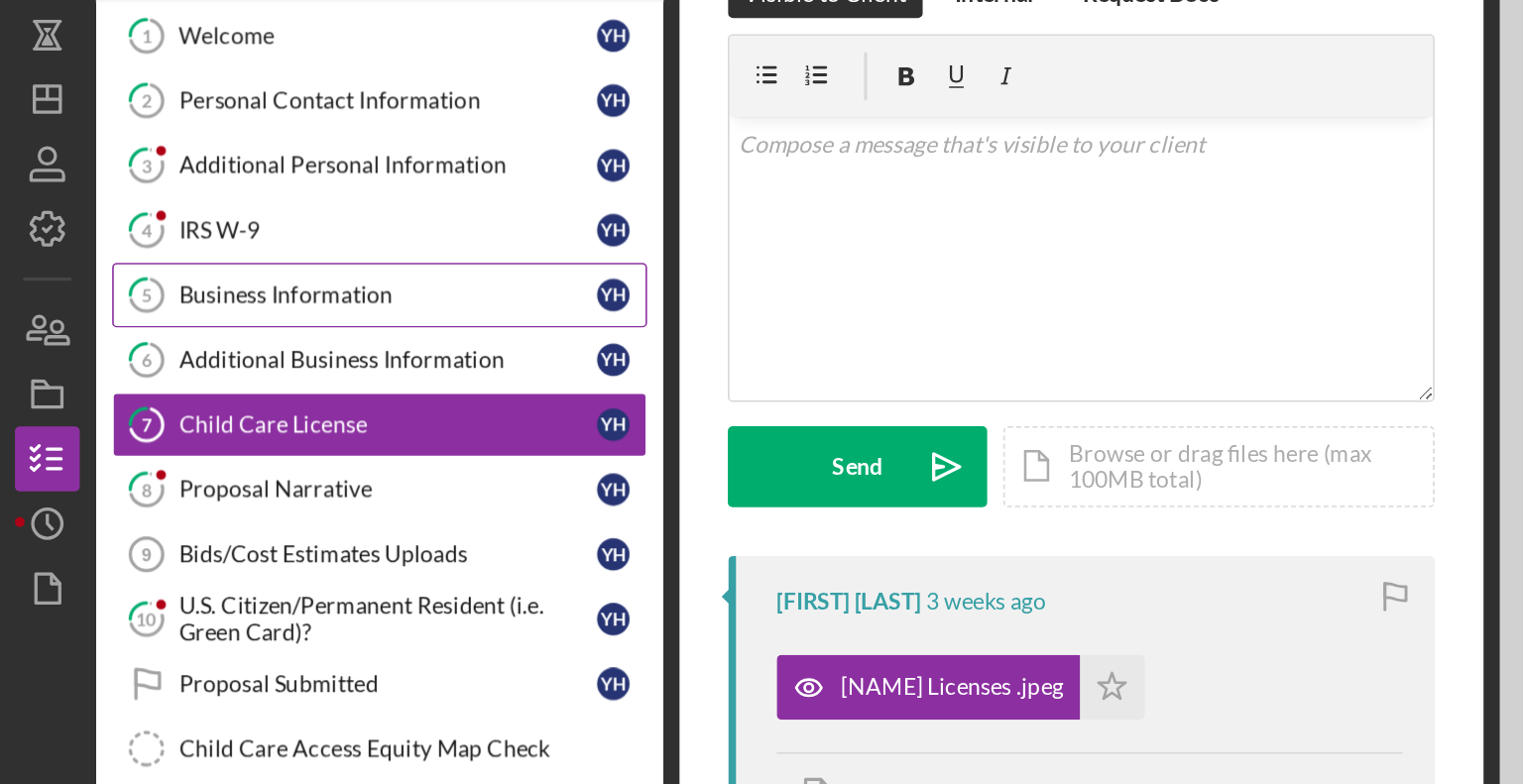 click on "Business Information" at bounding box center (238, 388) 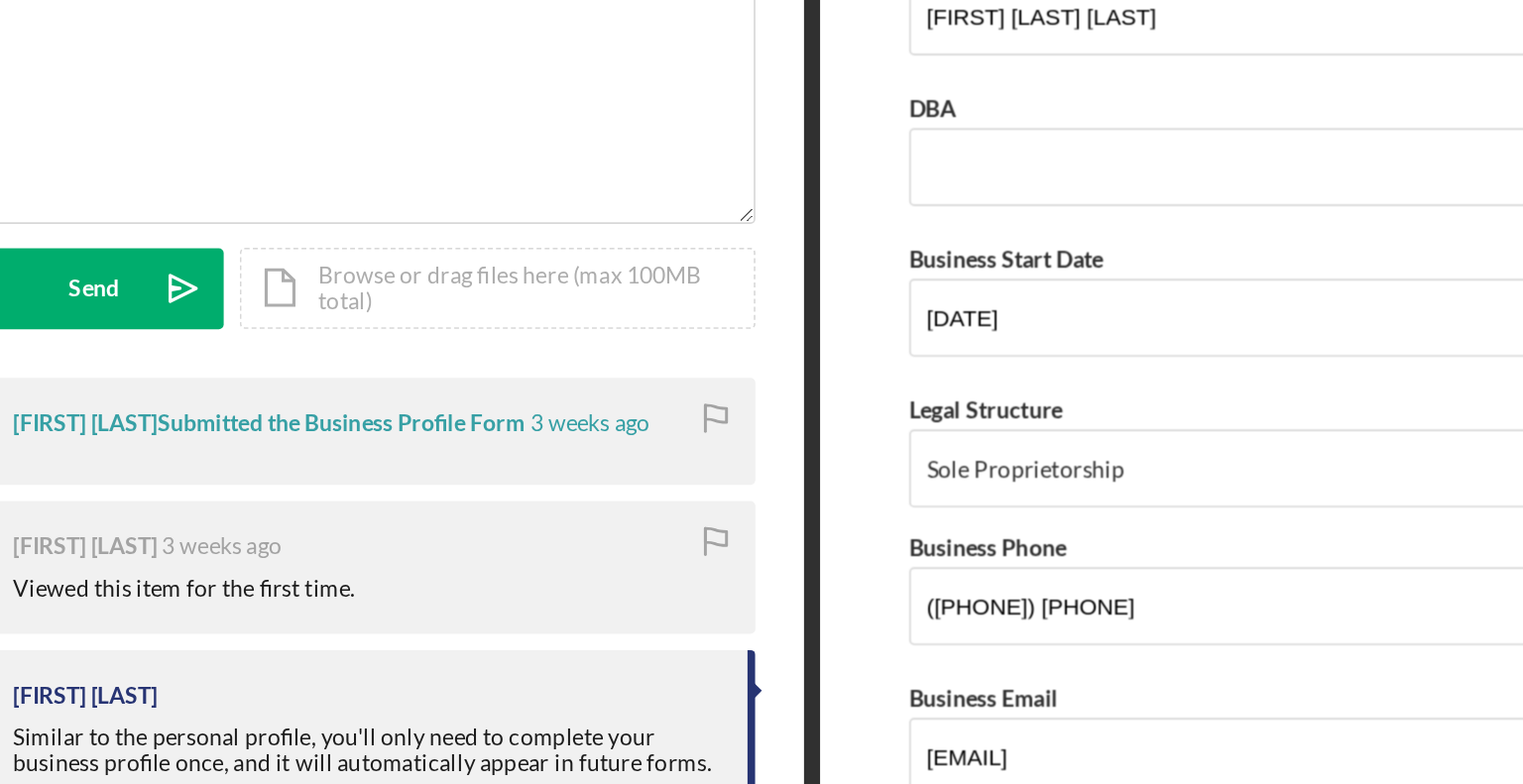 scroll, scrollTop: 224, scrollLeft: 0, axis: vertical 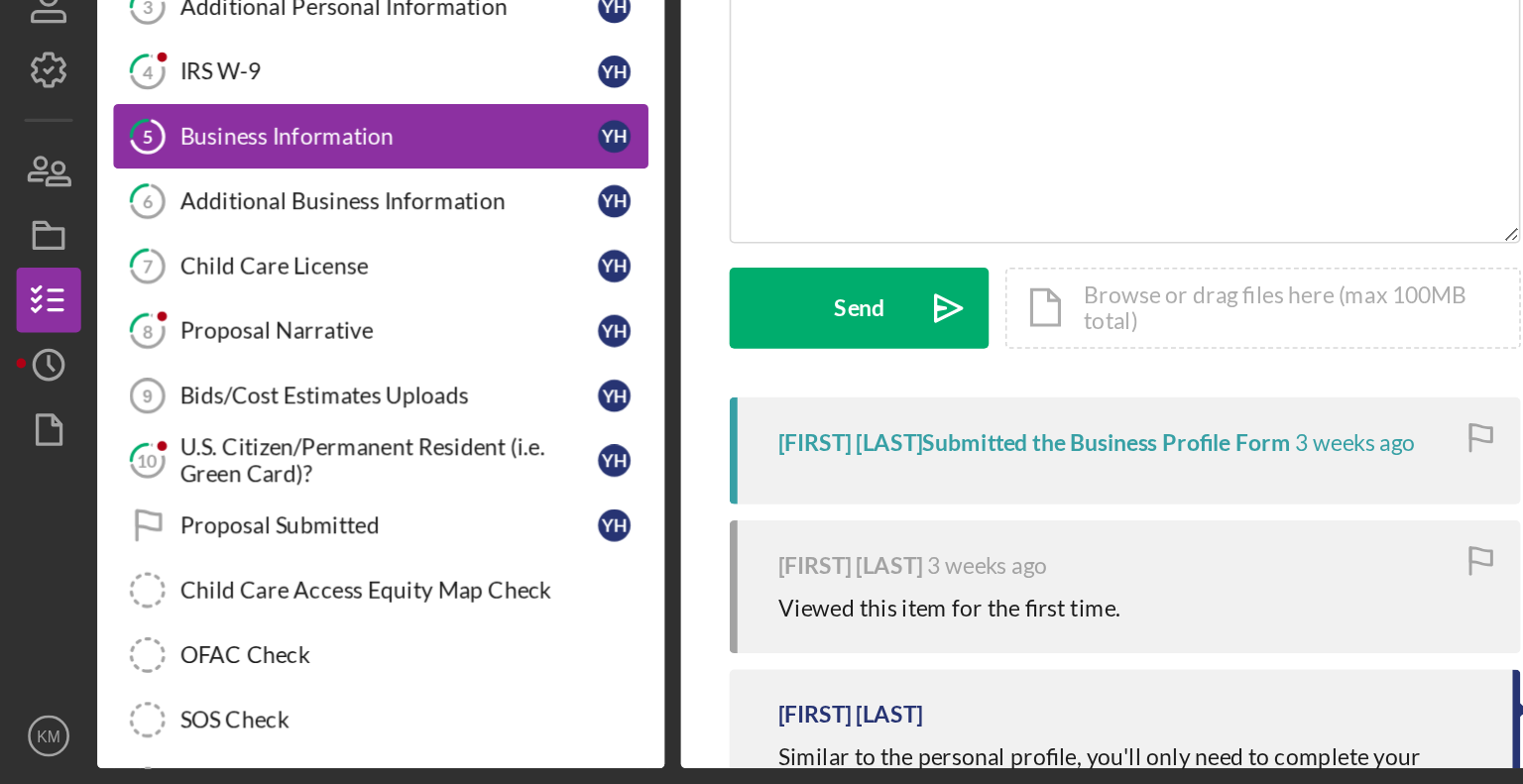 click on "Additional Business Information" at bounding box center (238, 427) 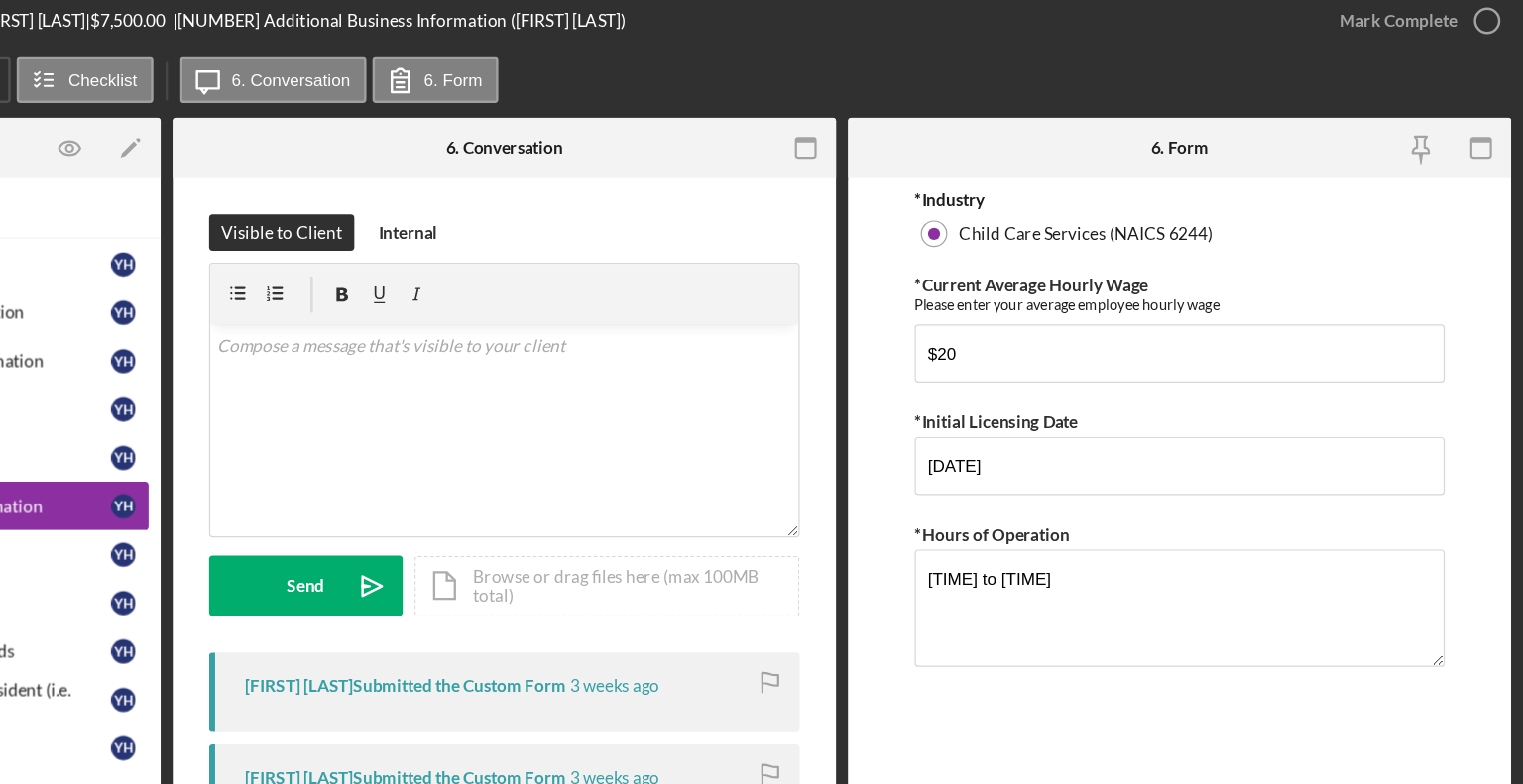 scroll, scrollTop: 0, scrollLeft: 0, axis: both 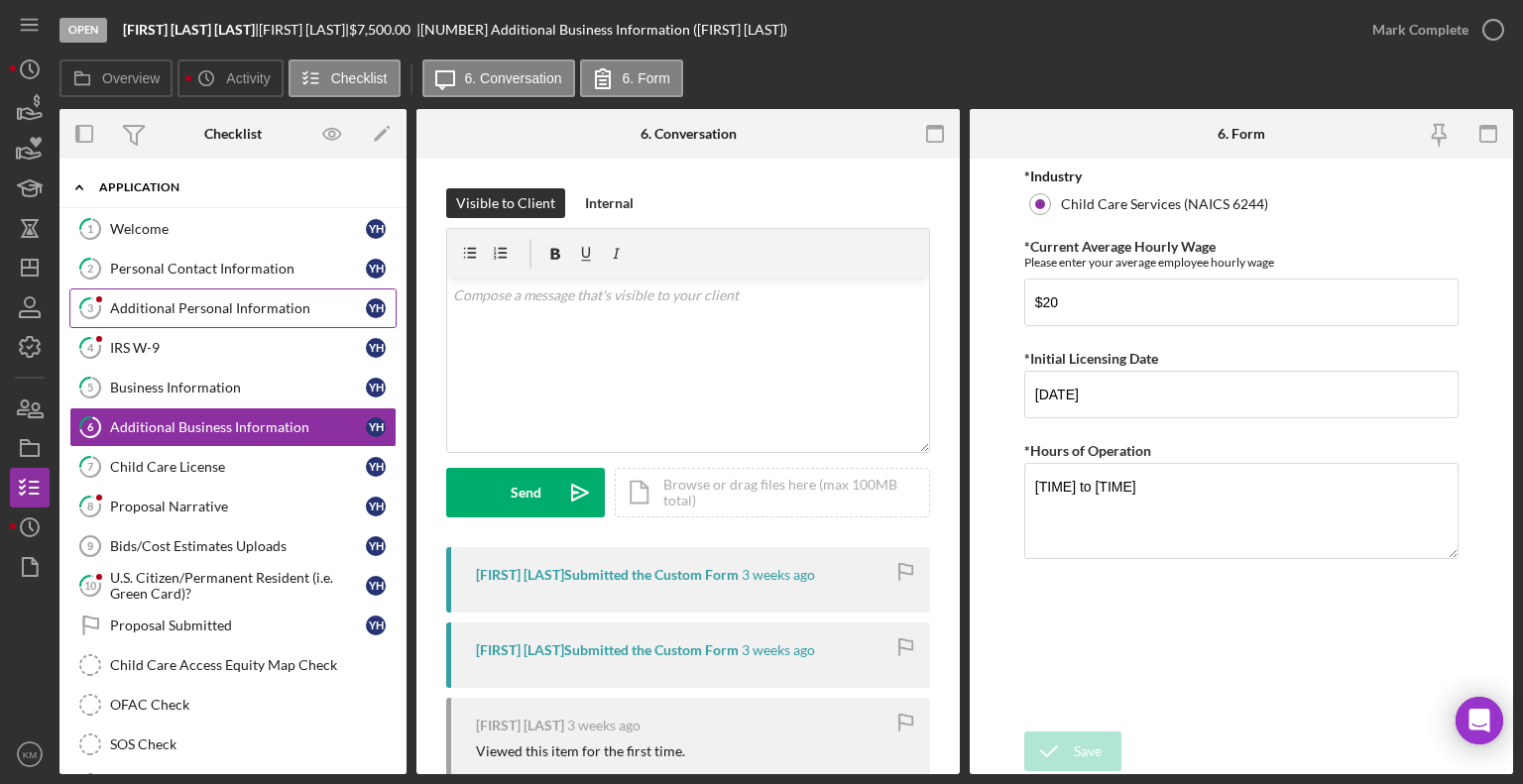 click on "Additional Personal Information" at bounding box center (238, 308) 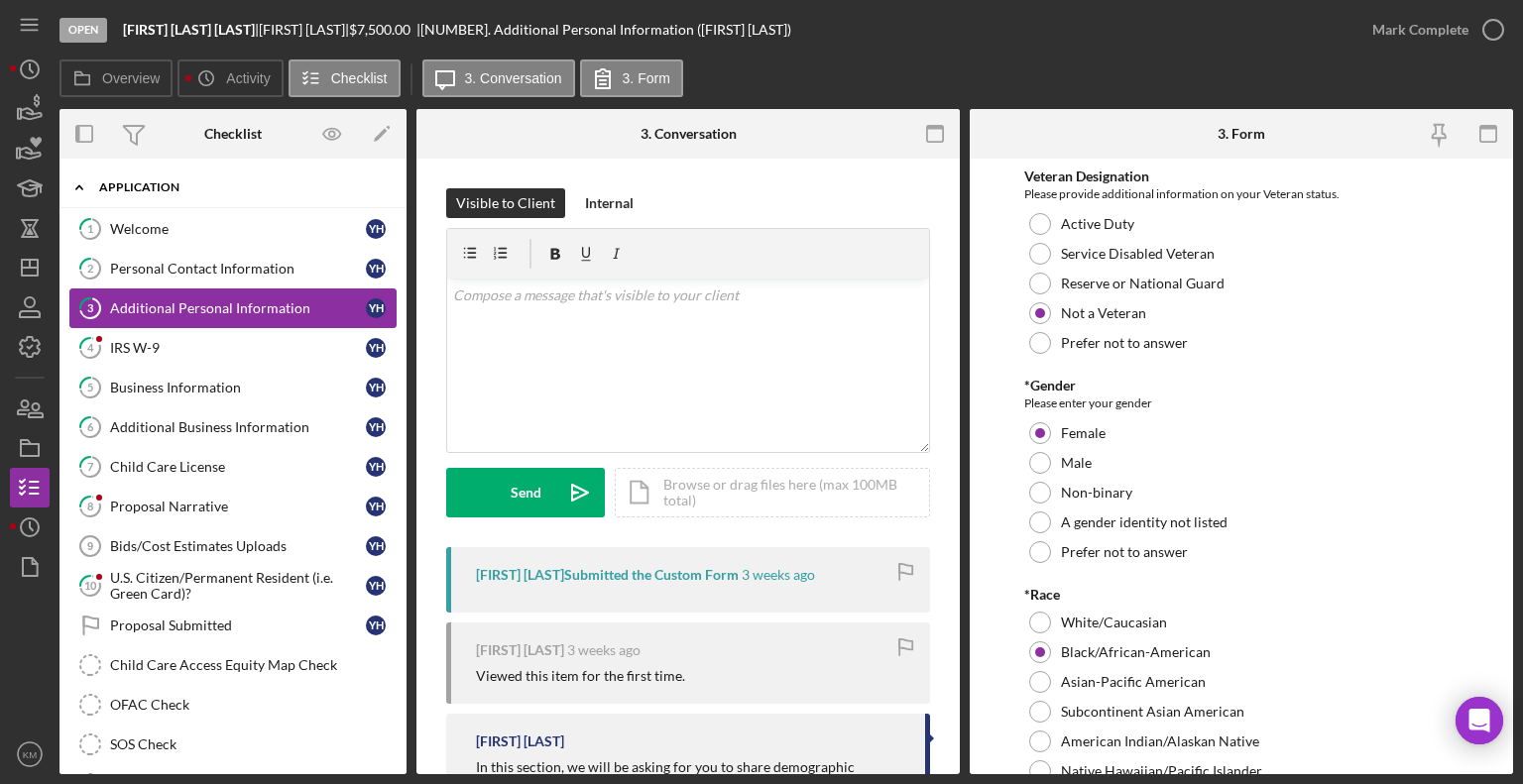 click on "[NUMBER] Personal Contact Information [FIRST] [LAST]" at bounding box center [233, 269] 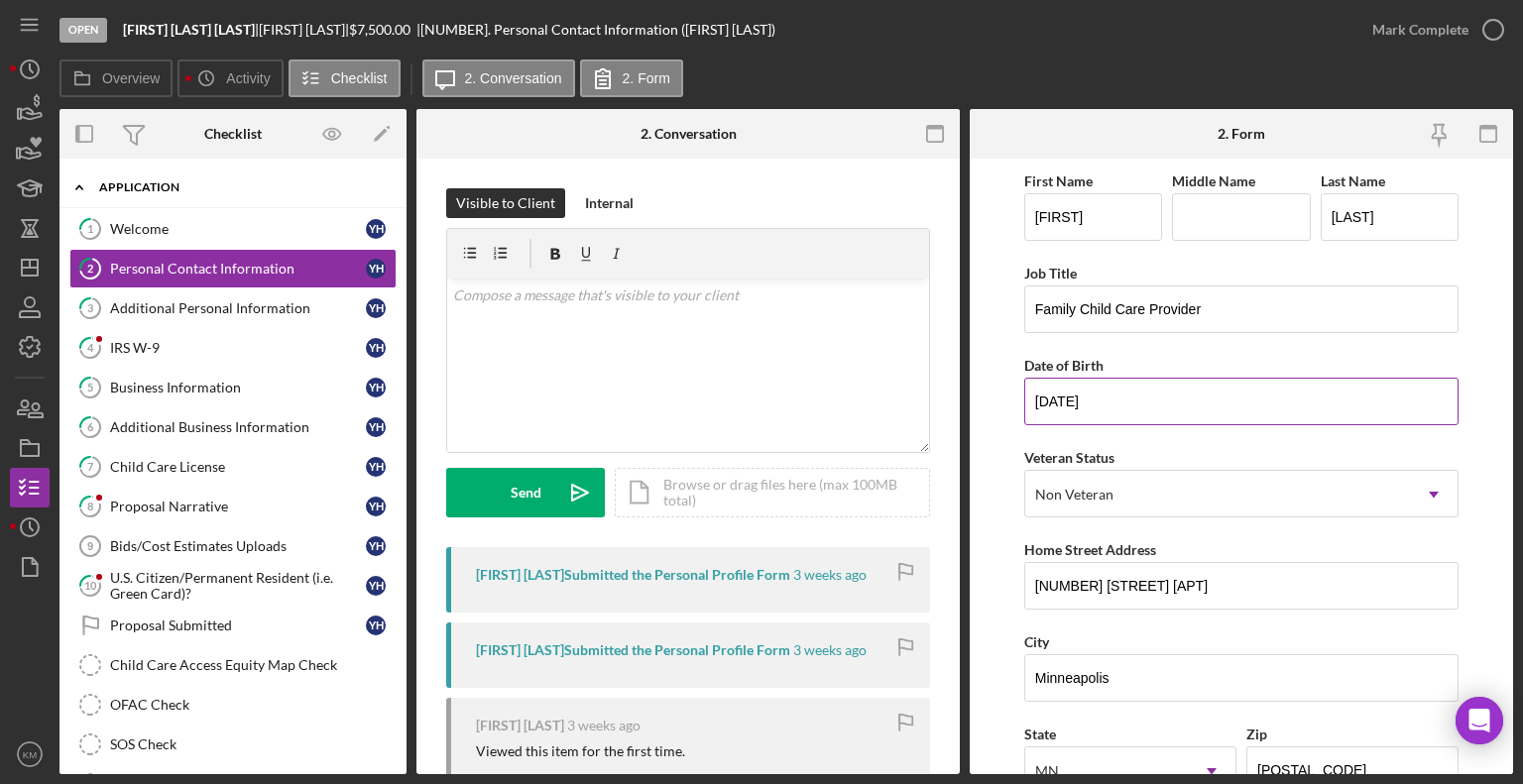 click 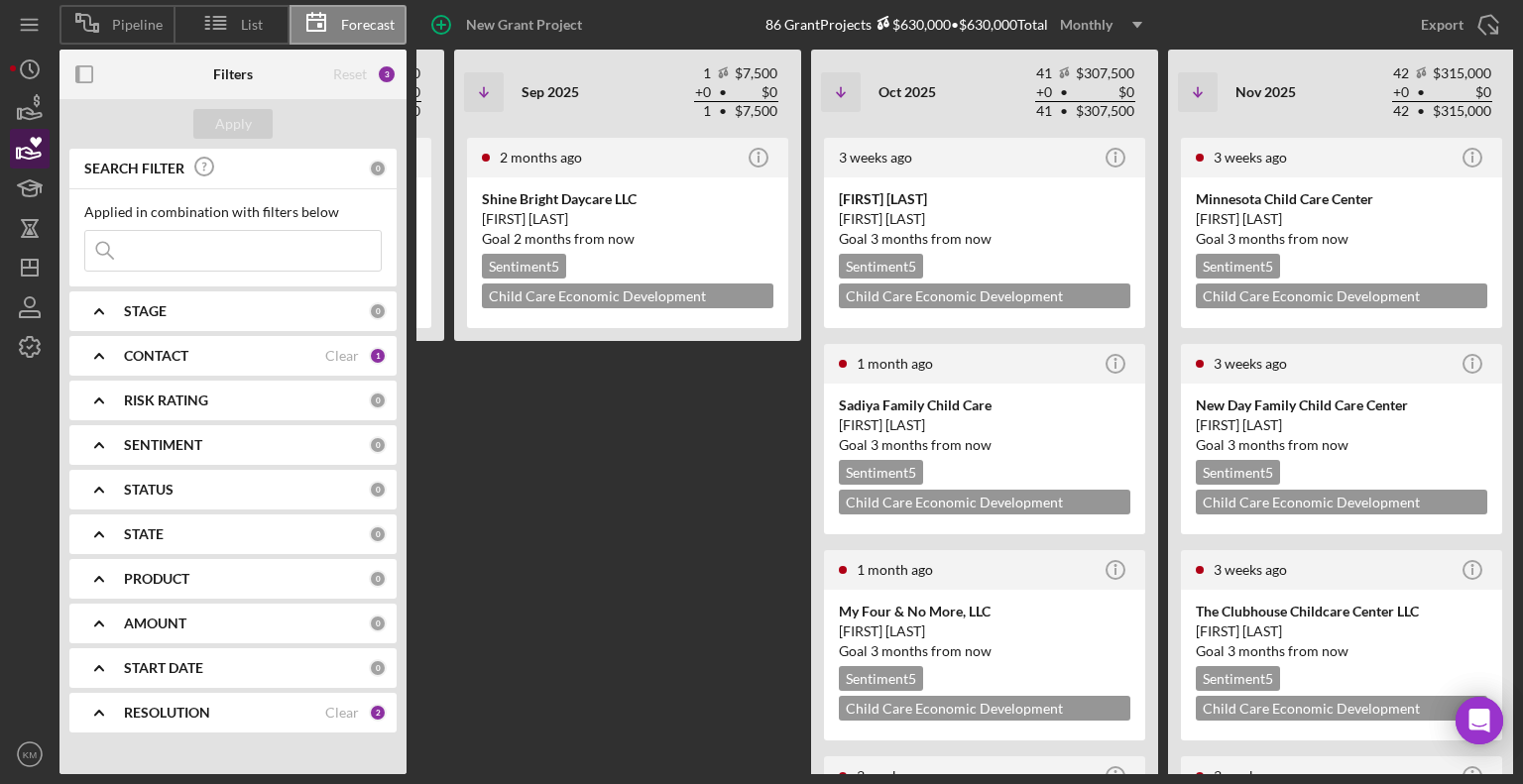 scroll, scrollTop: 0, scrollLeft: 1055, axis: horizontal 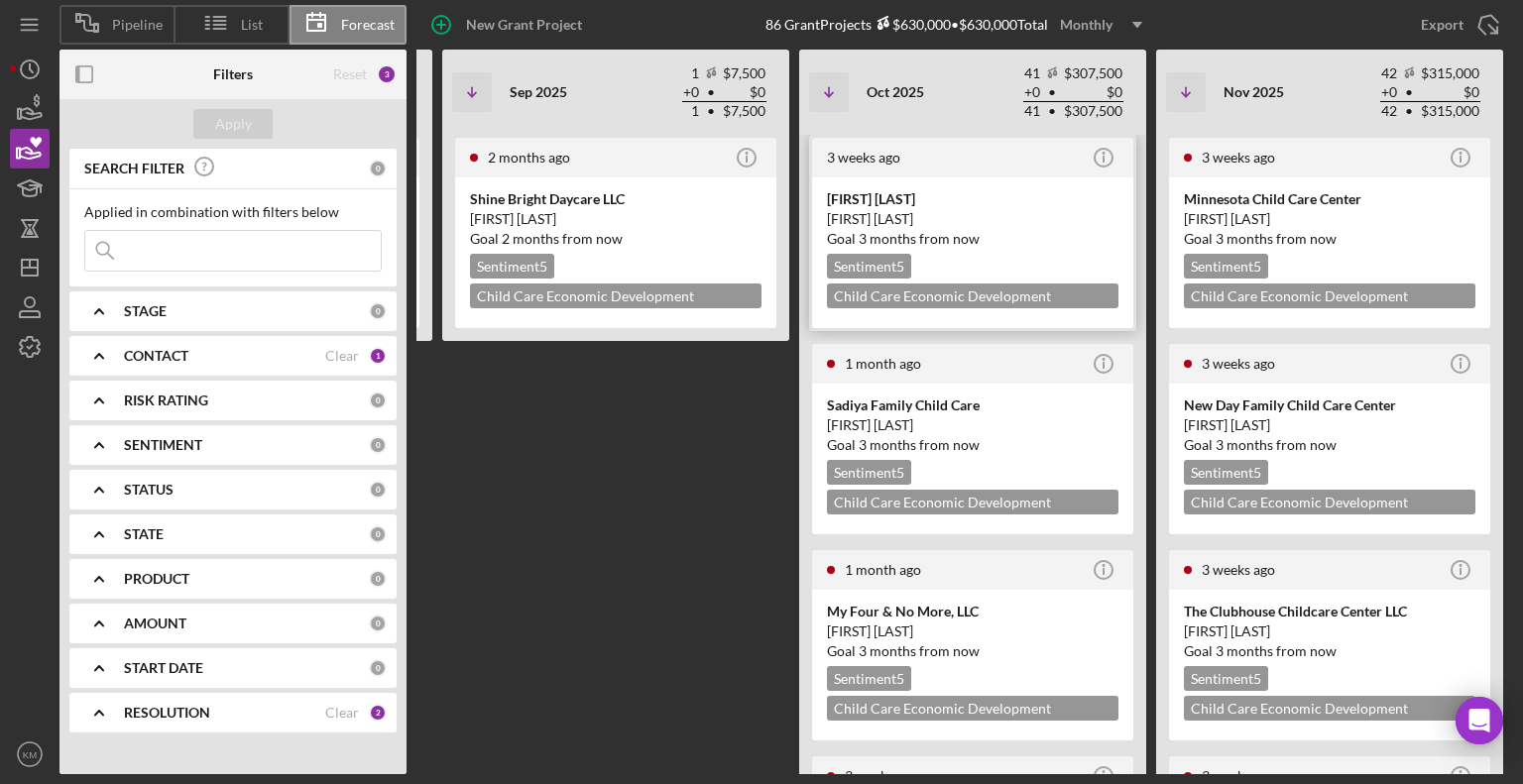 click on "Child Care Economic Development Grant [CURRENCY]" at bounding box center [973, 295] 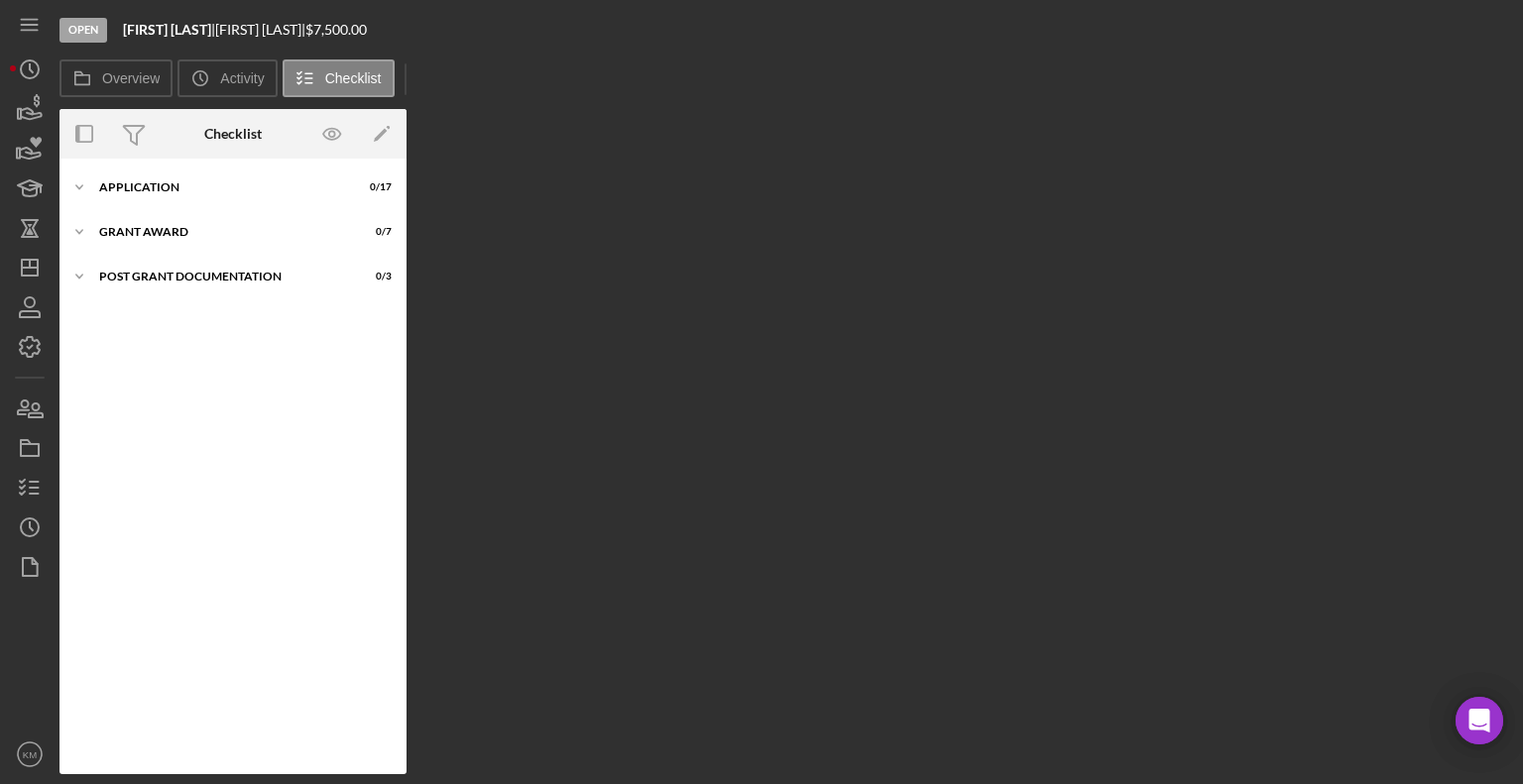 click on "Application" at bounding box center [220, 187] 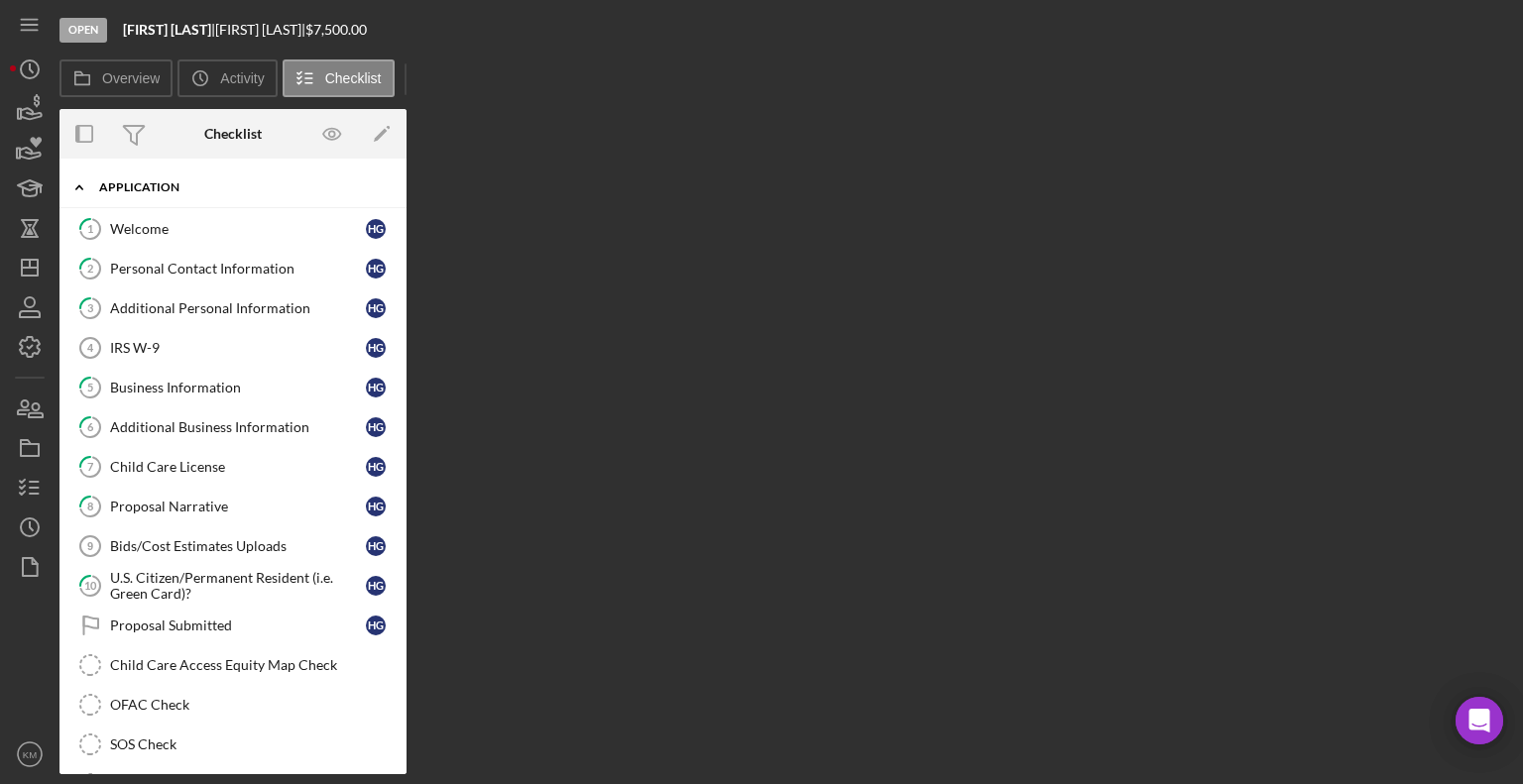 click on "Additional Personal Information" at bounding box center [238, 308] 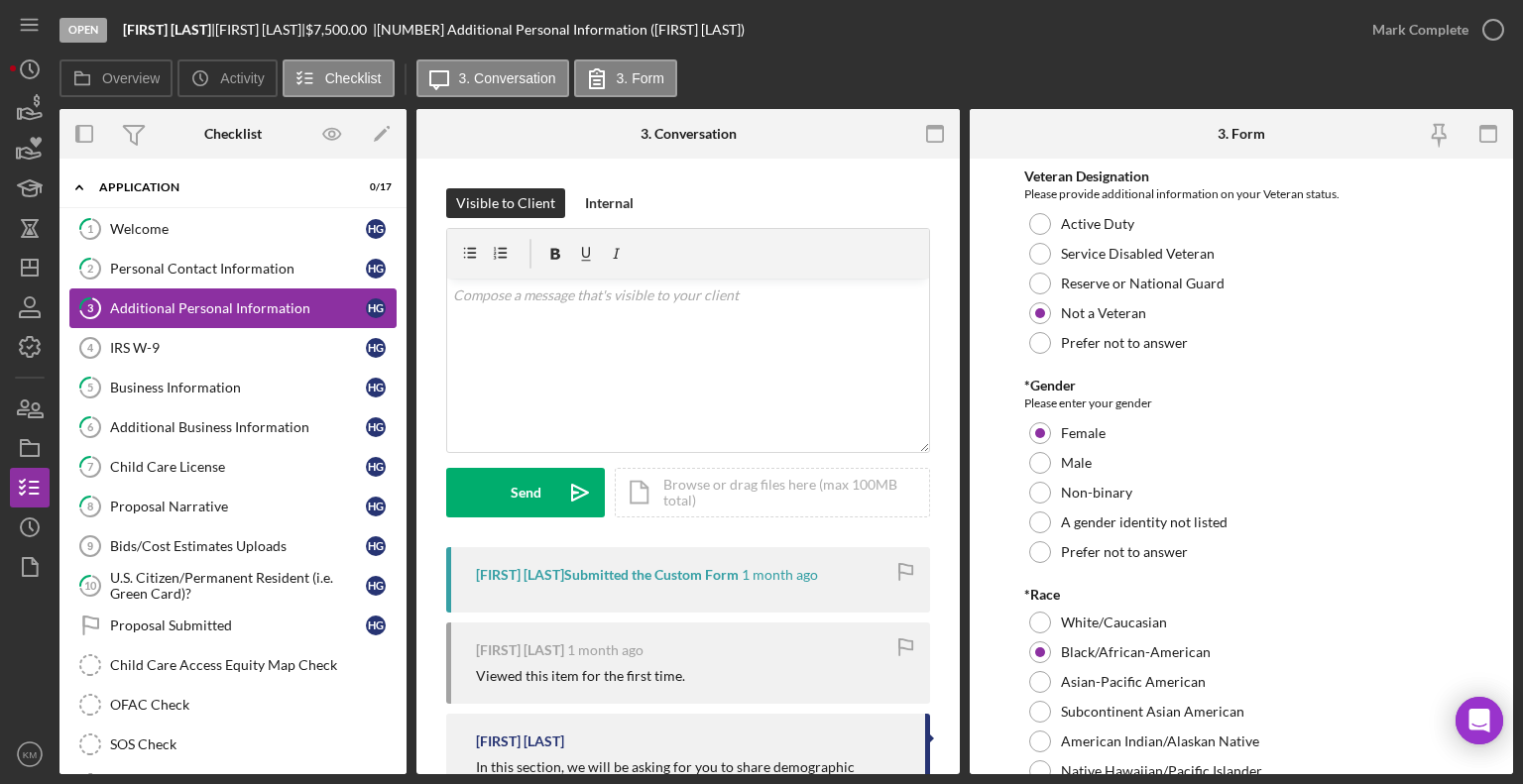 click on "[NUMBER] Personal Contact Information [FIRST] [LAST]" at bounding box center [233, 269] 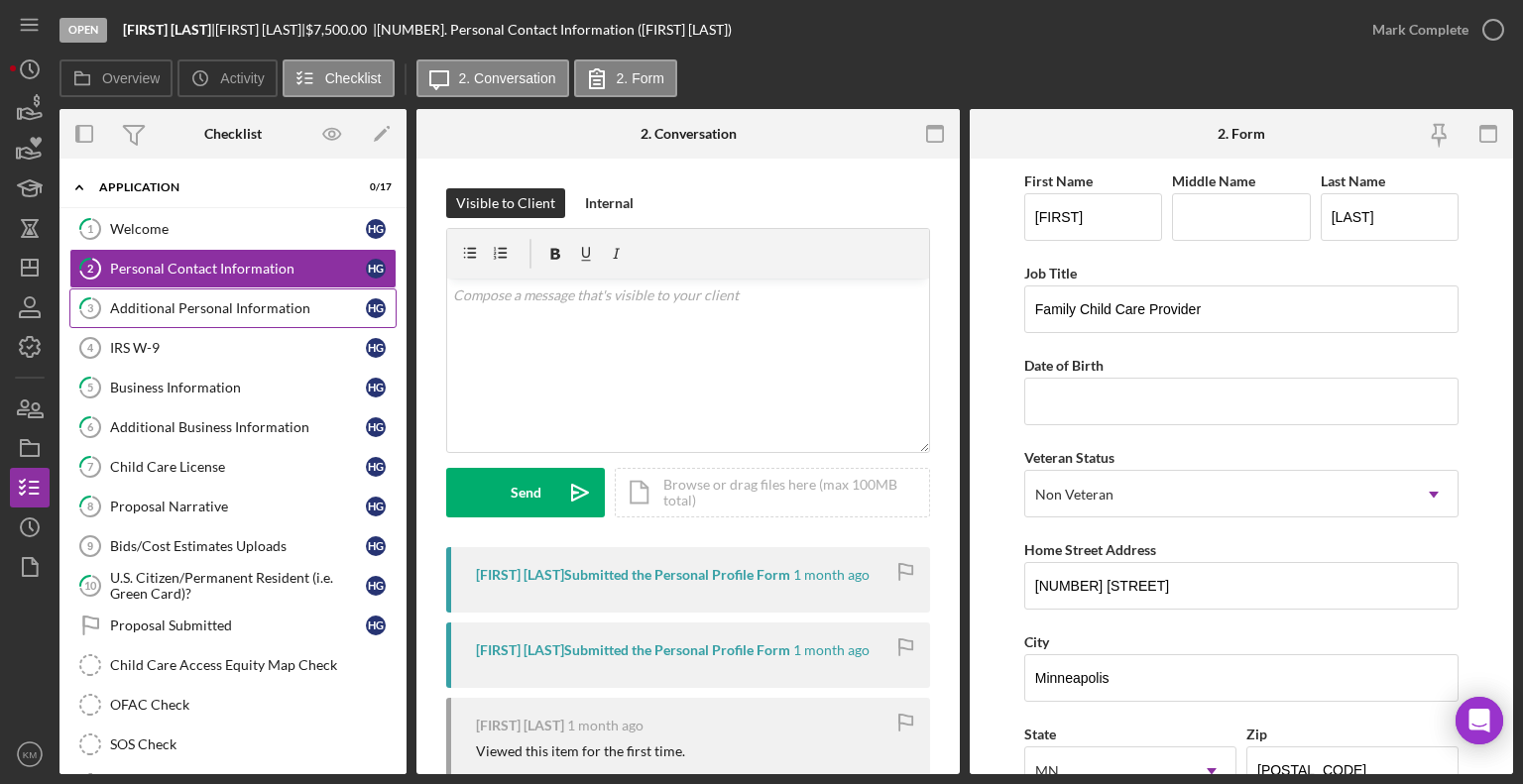 click on "Additional Personal Information" at bounding box center (238, 308) 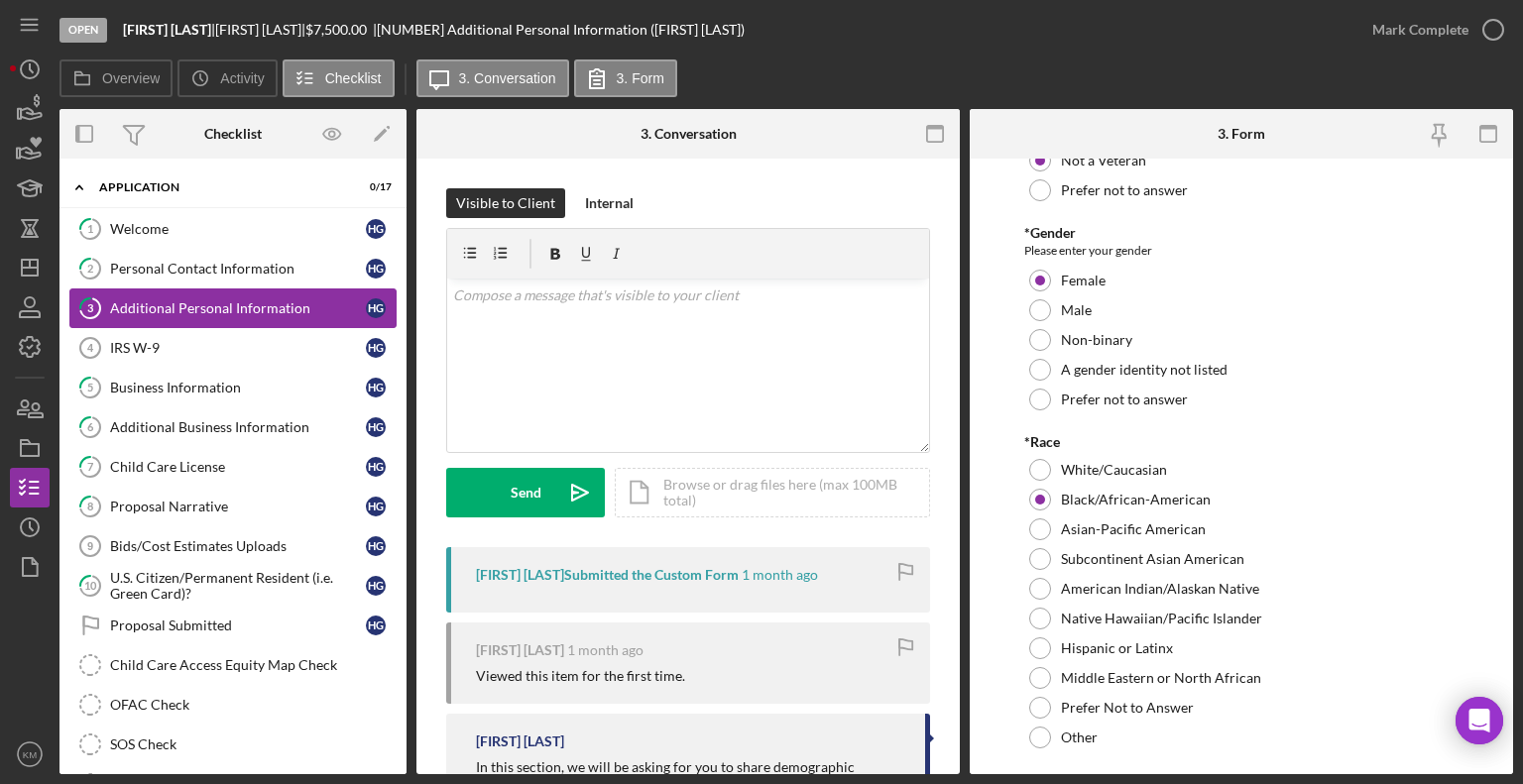 scroll, scrollTop: 147, scrollLeft: 0, axis: vertical 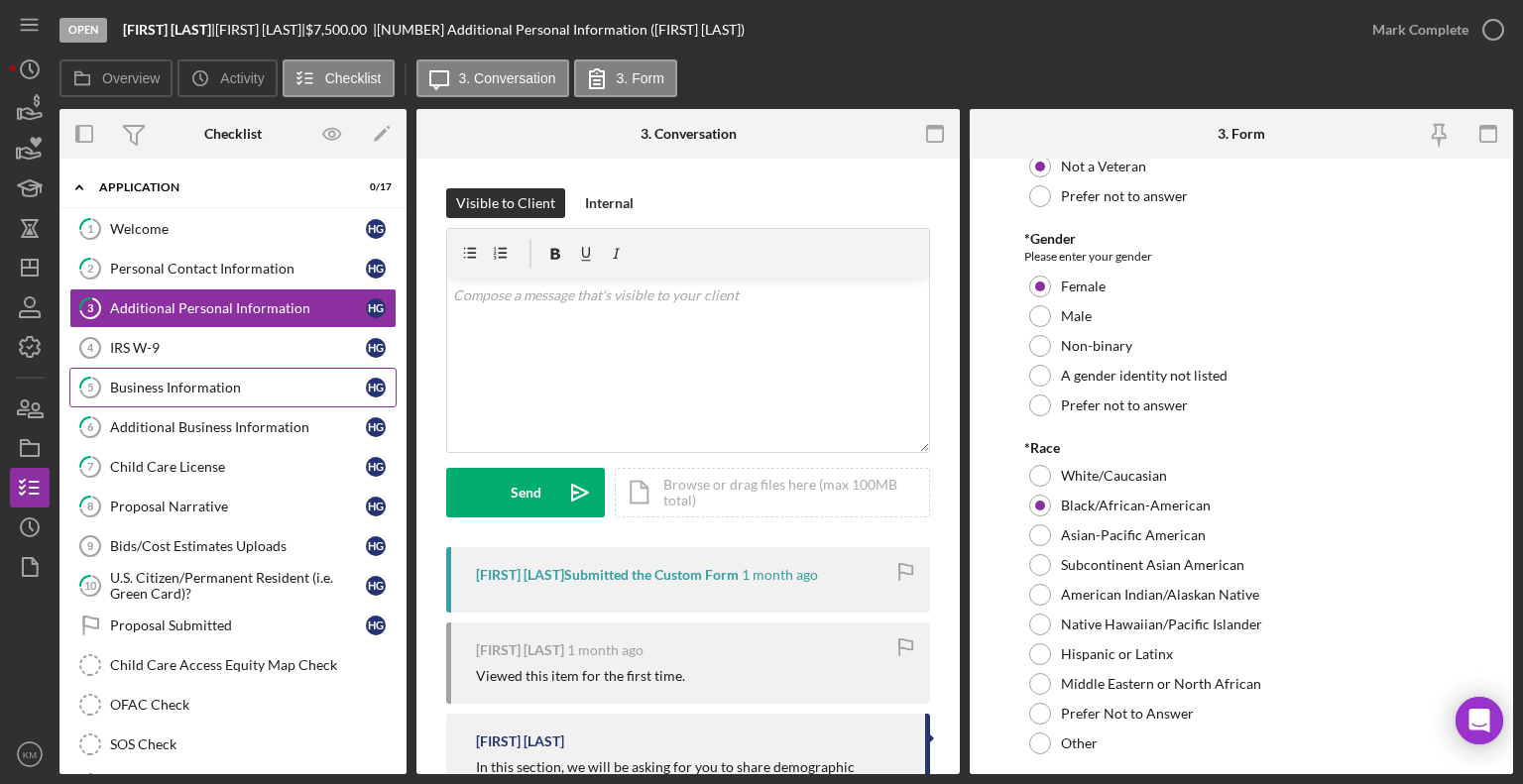 click on "Business Information" at bounding box center [238, 388] 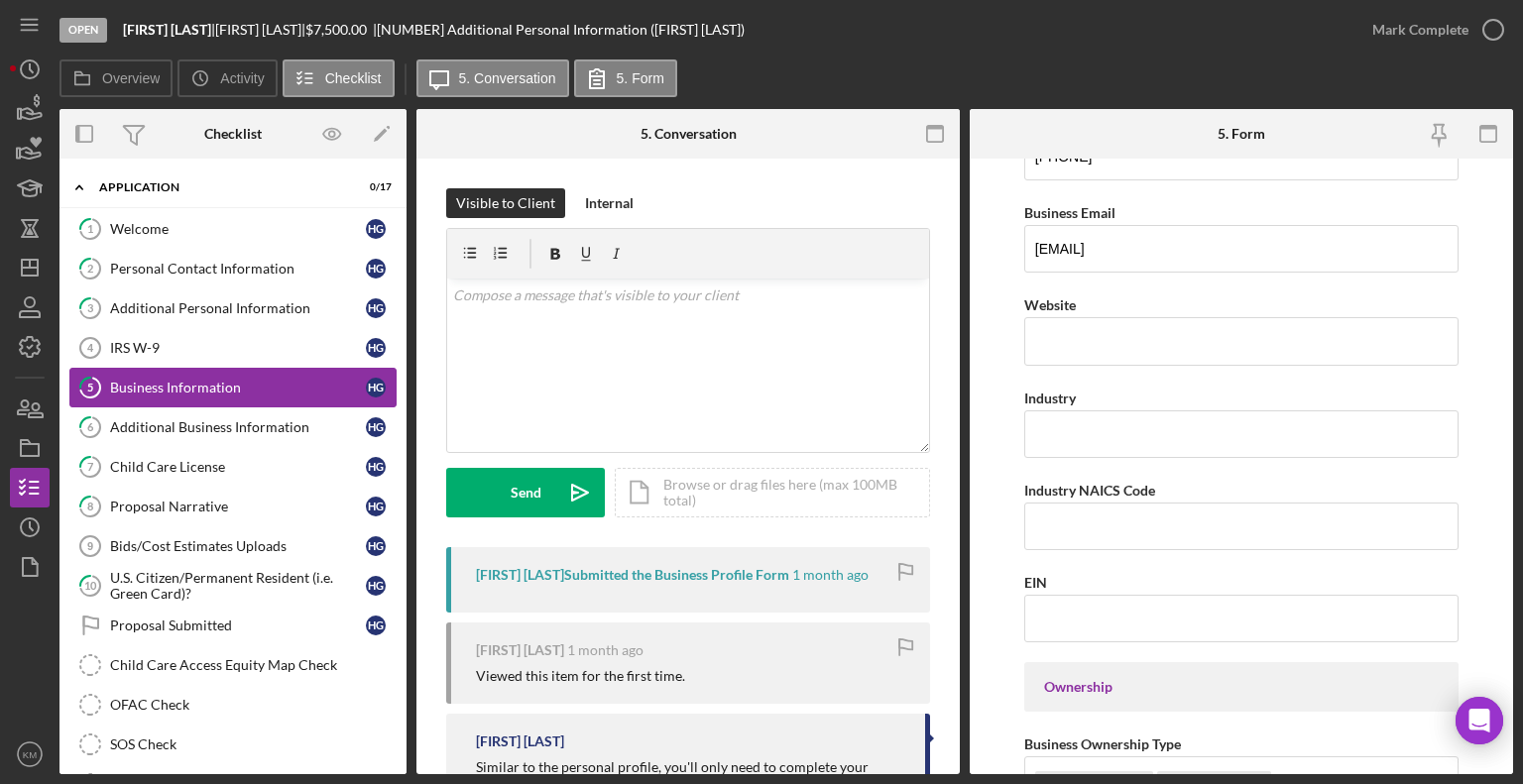 scroll, scrollTop: 420, scrollLeft: 0, axis: vertical 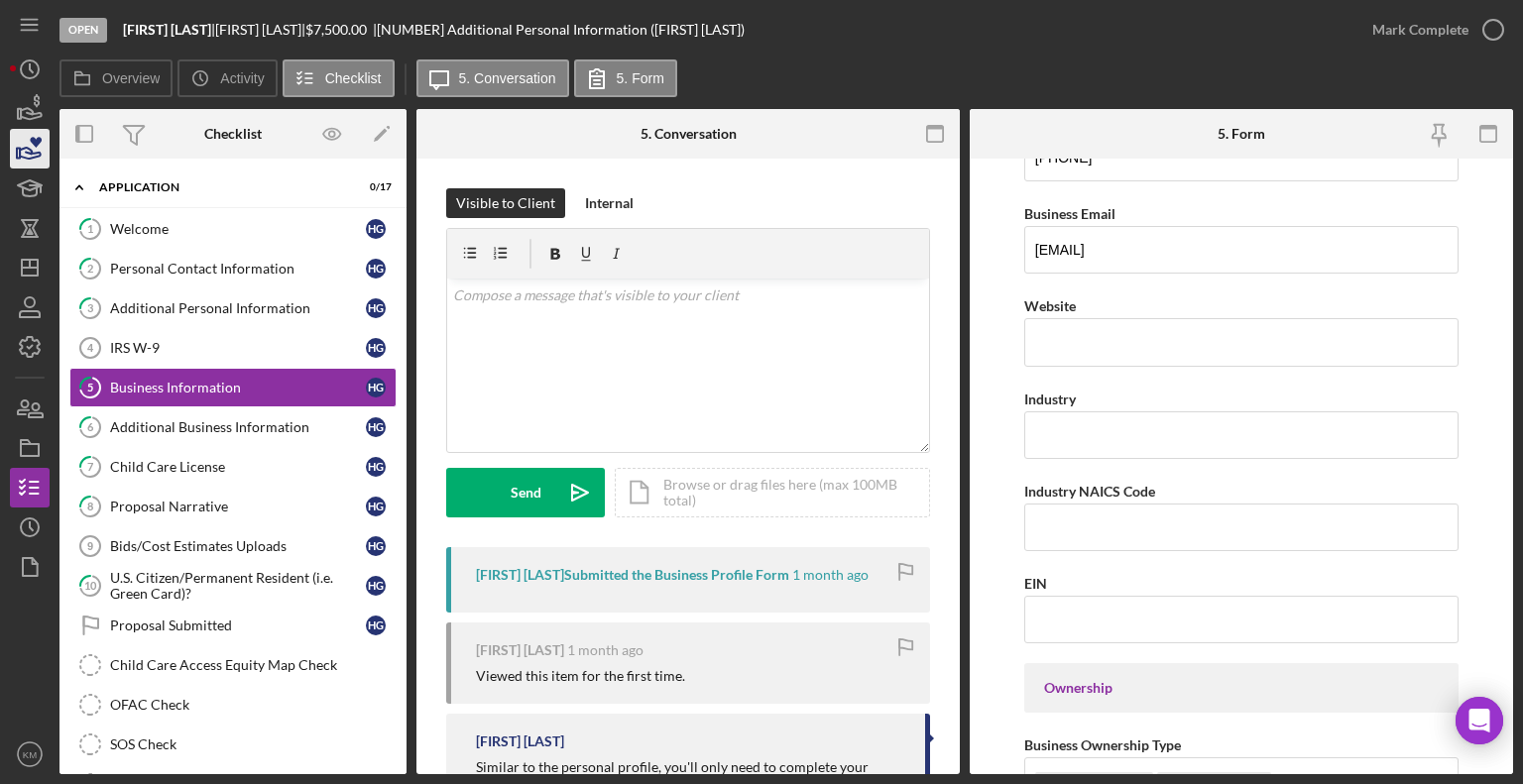 click 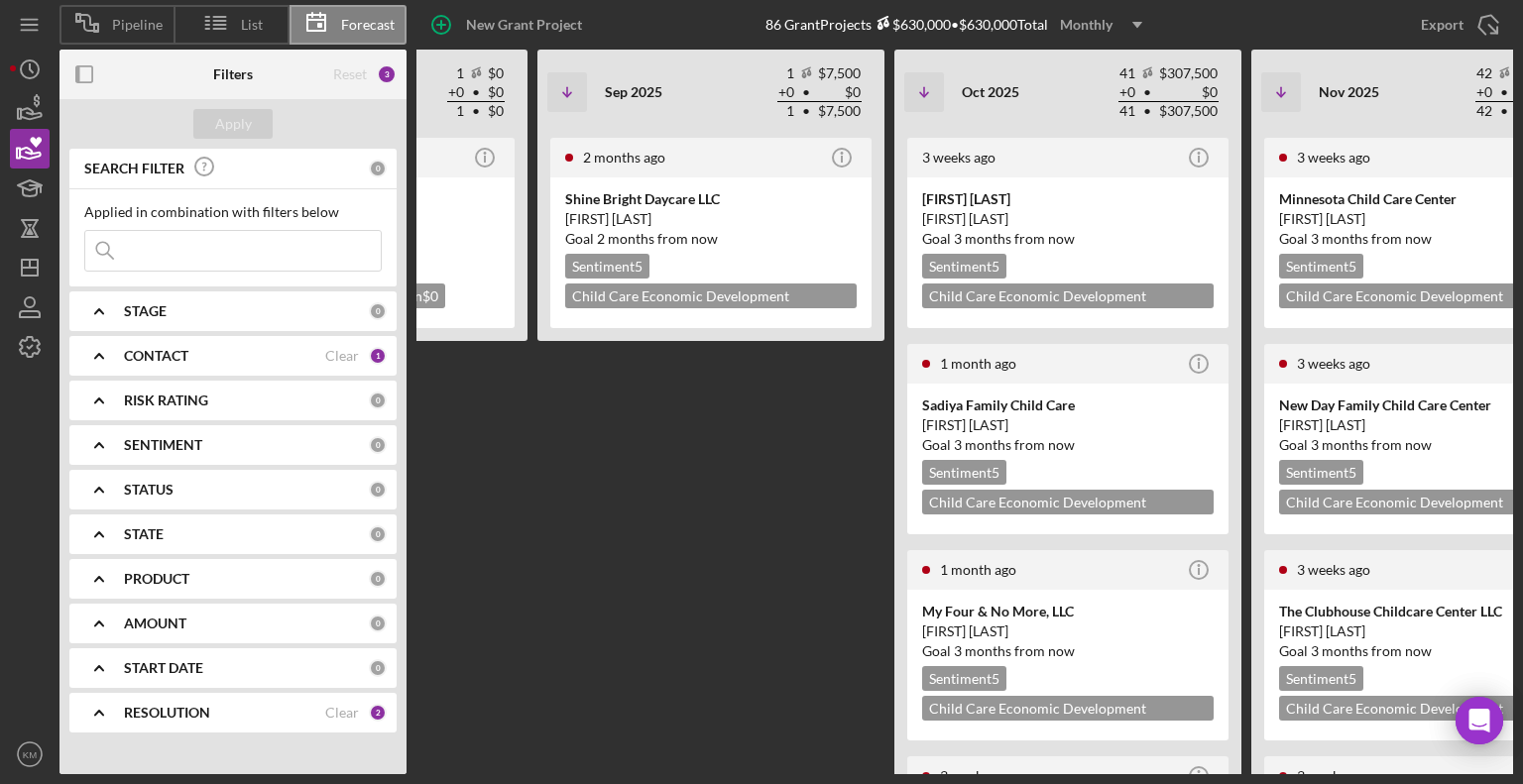scroll, scrollTop: 0, scrollLeft: 1055, axis: horizontal 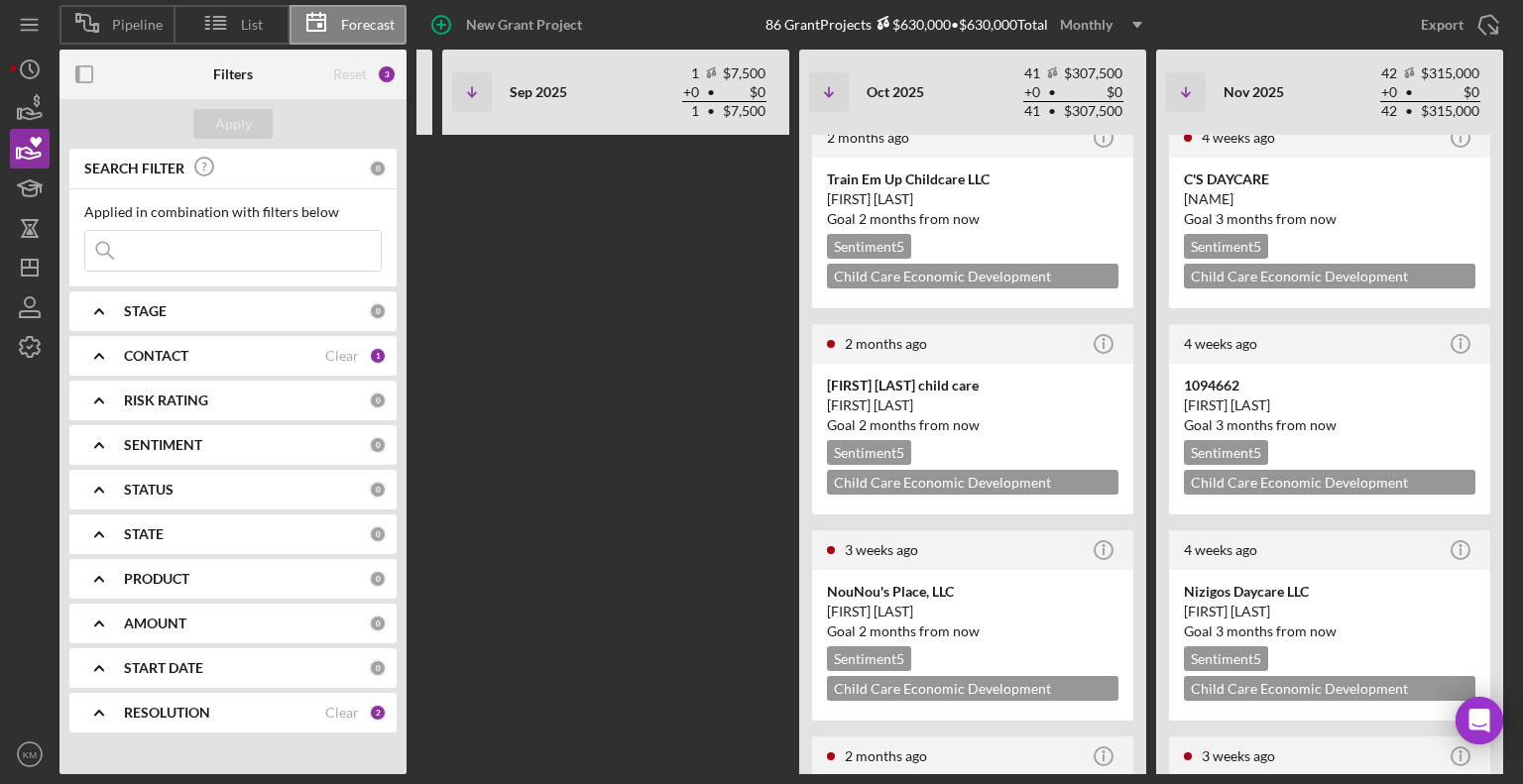 click on "[FIRST] [LAST]" at bounding box center (1330, 1767) 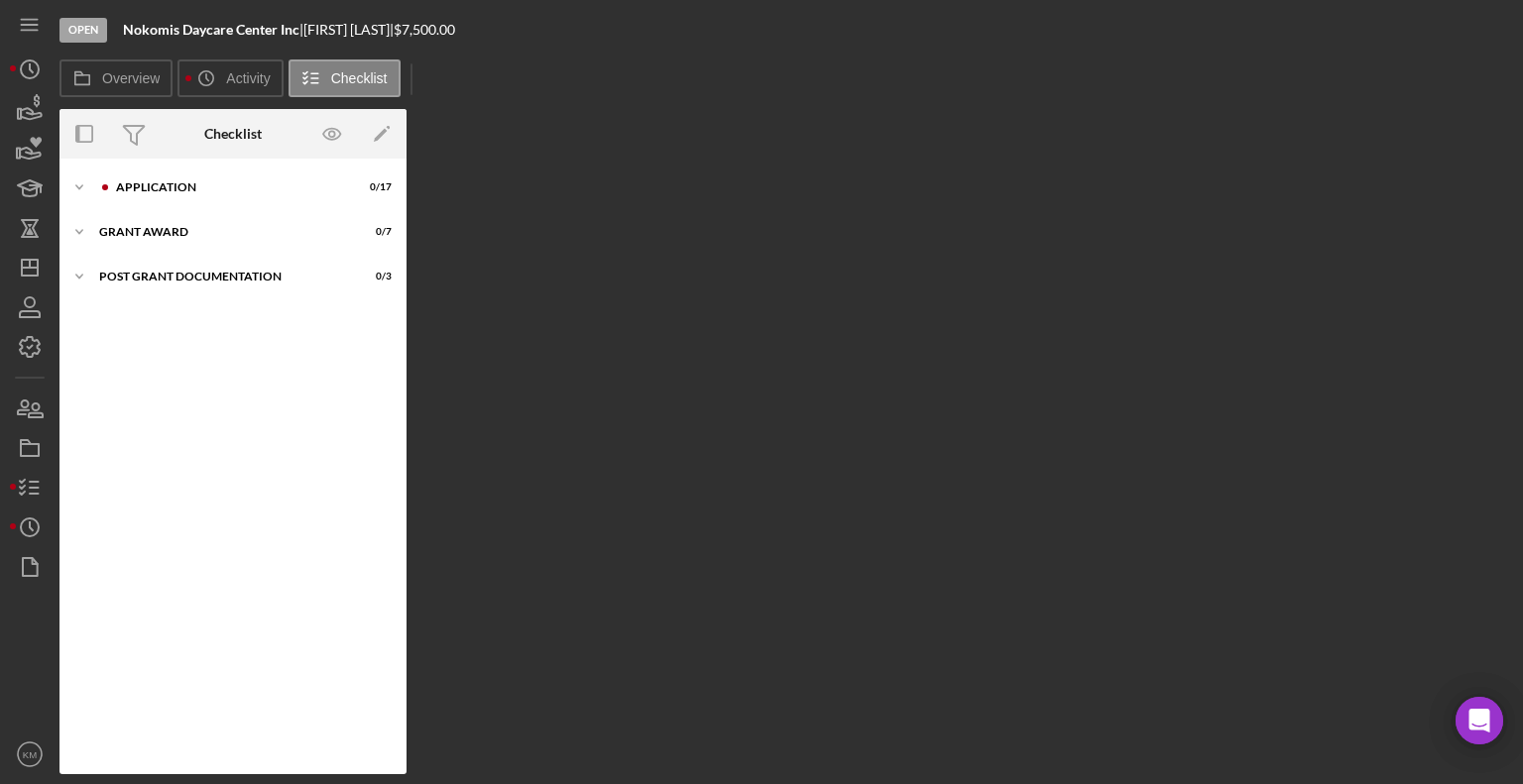 click on "Application" at bounding box center (229, 187) 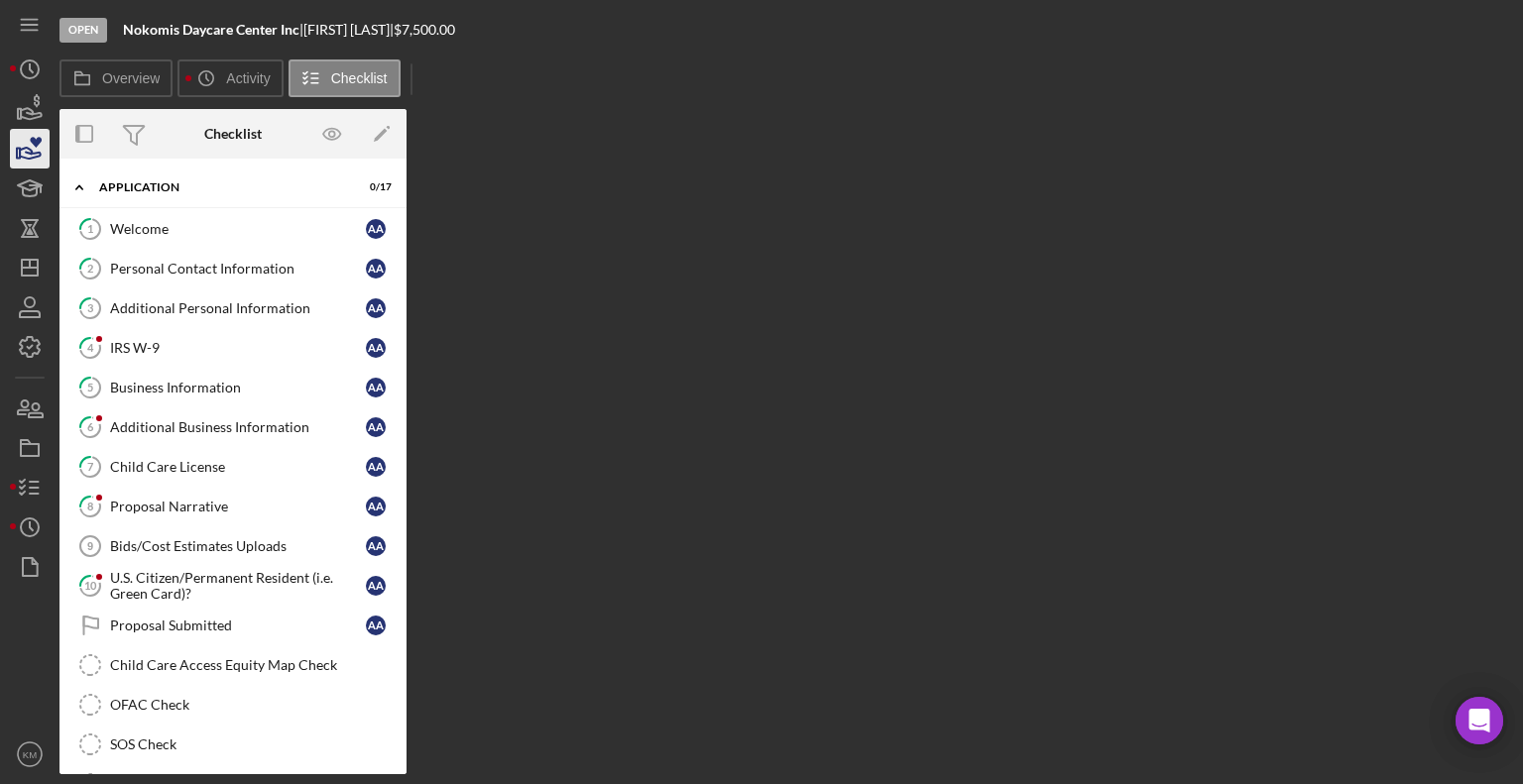 click 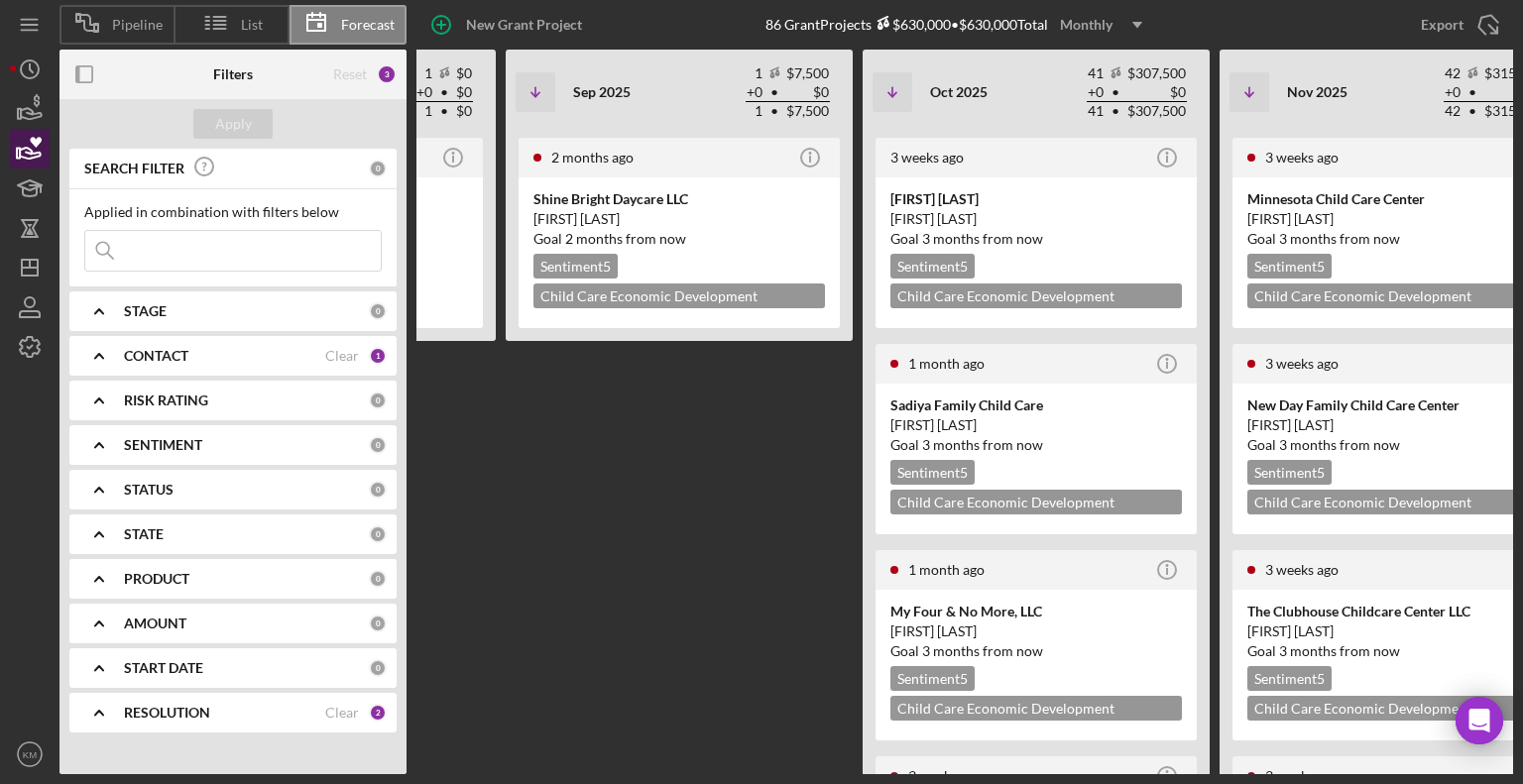 scroll, scrollTop: 0, scrollLeft: 1055, axis: horizontal 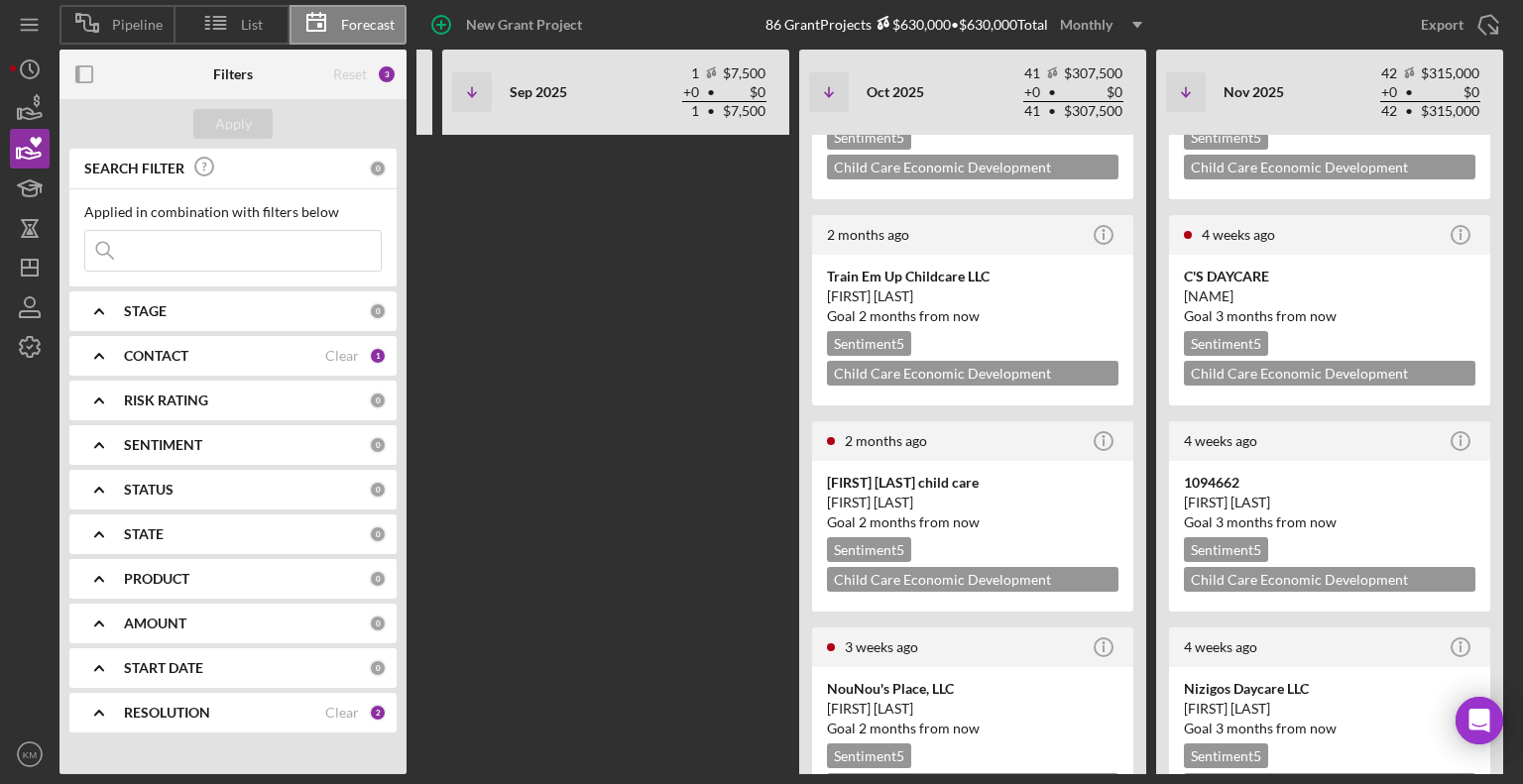 click on "Child Care Economic Development Grant [CURRENCY]" at bounding box center [973, 1735] 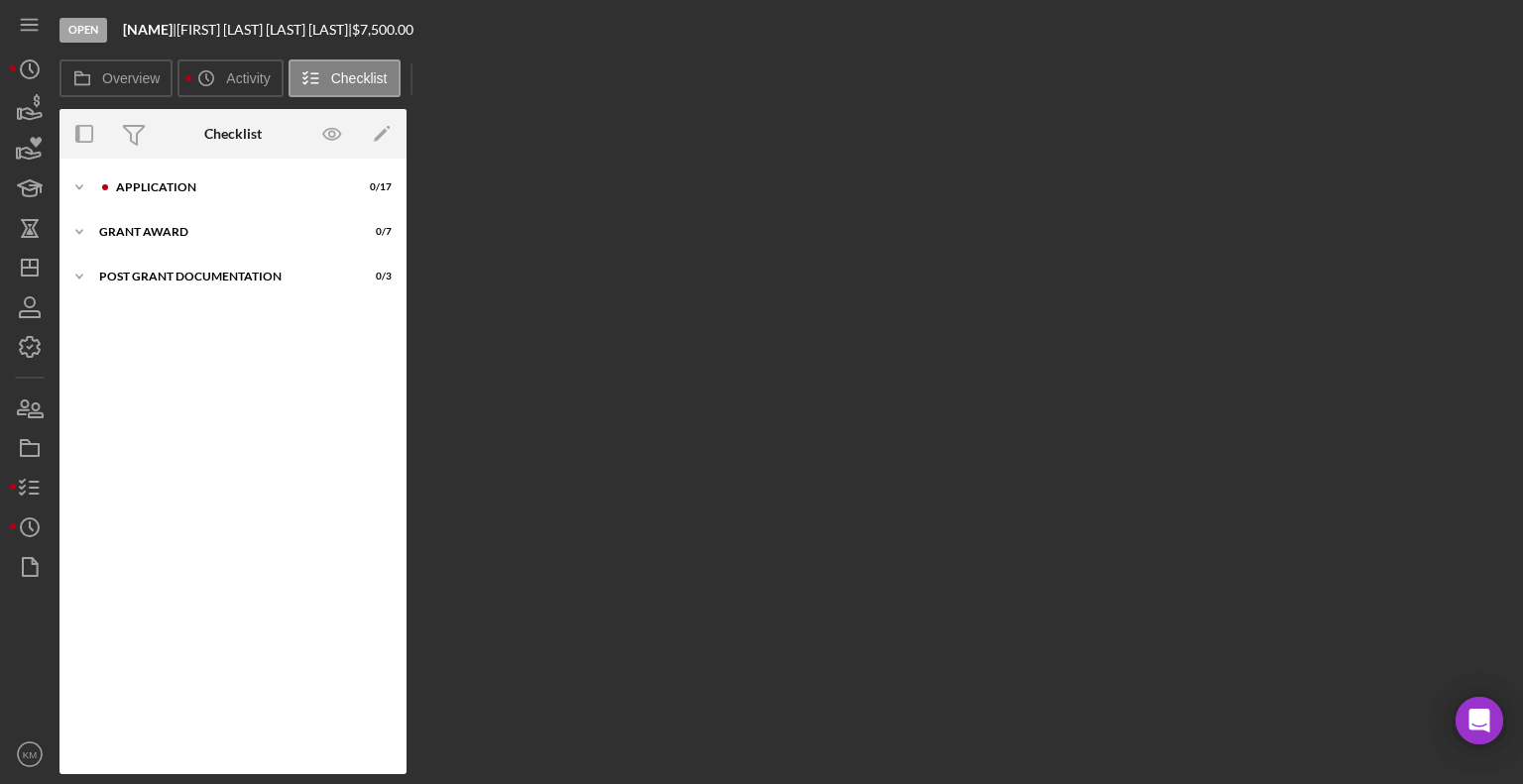 click on "Grant Award" at bounding box center (220, 232) 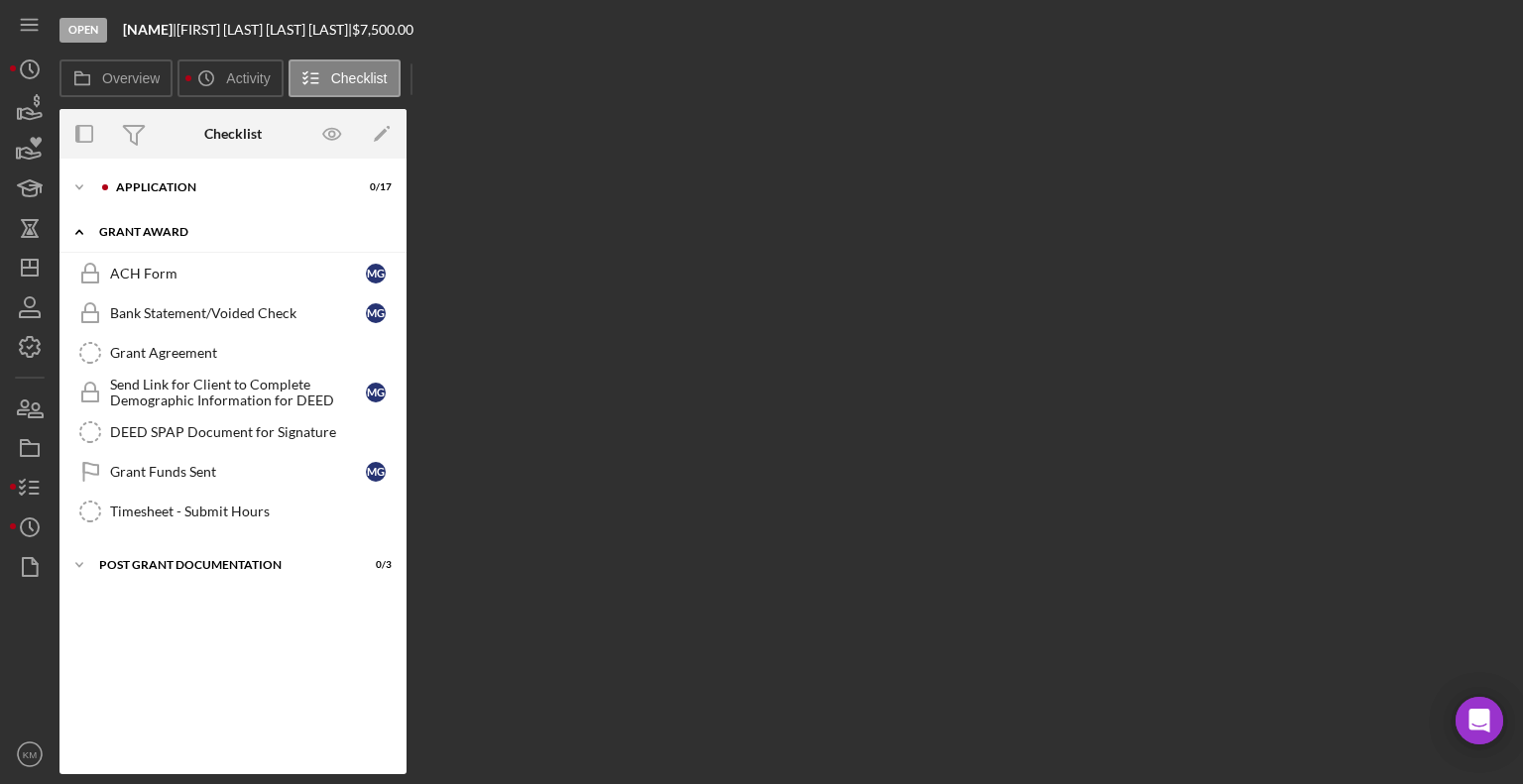 click on "Application" at bounding box center (229, 187) 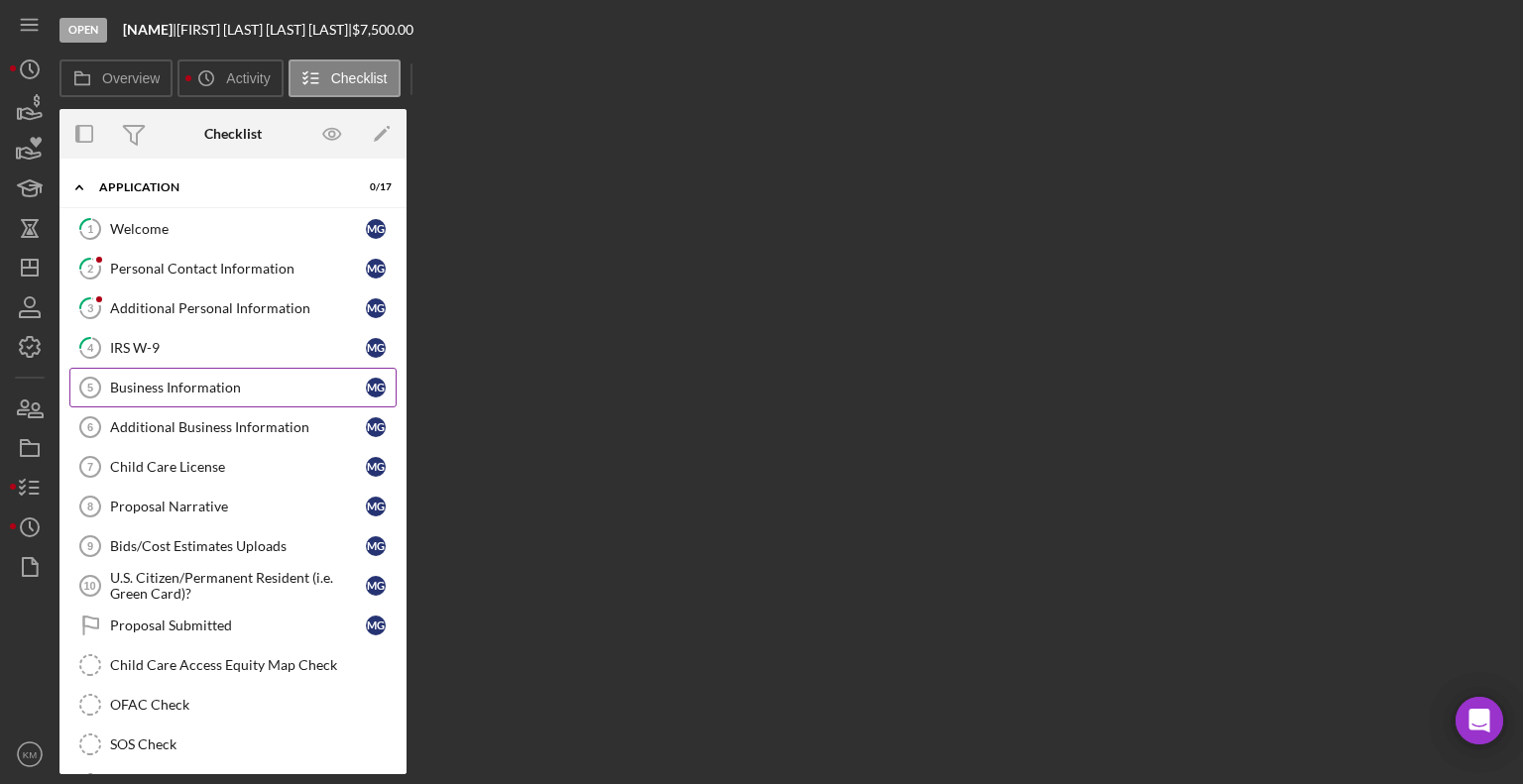 click on "Business Information [NUMBER] Business Information [FIRST] [LAST]" at bounding box center [233, 388] 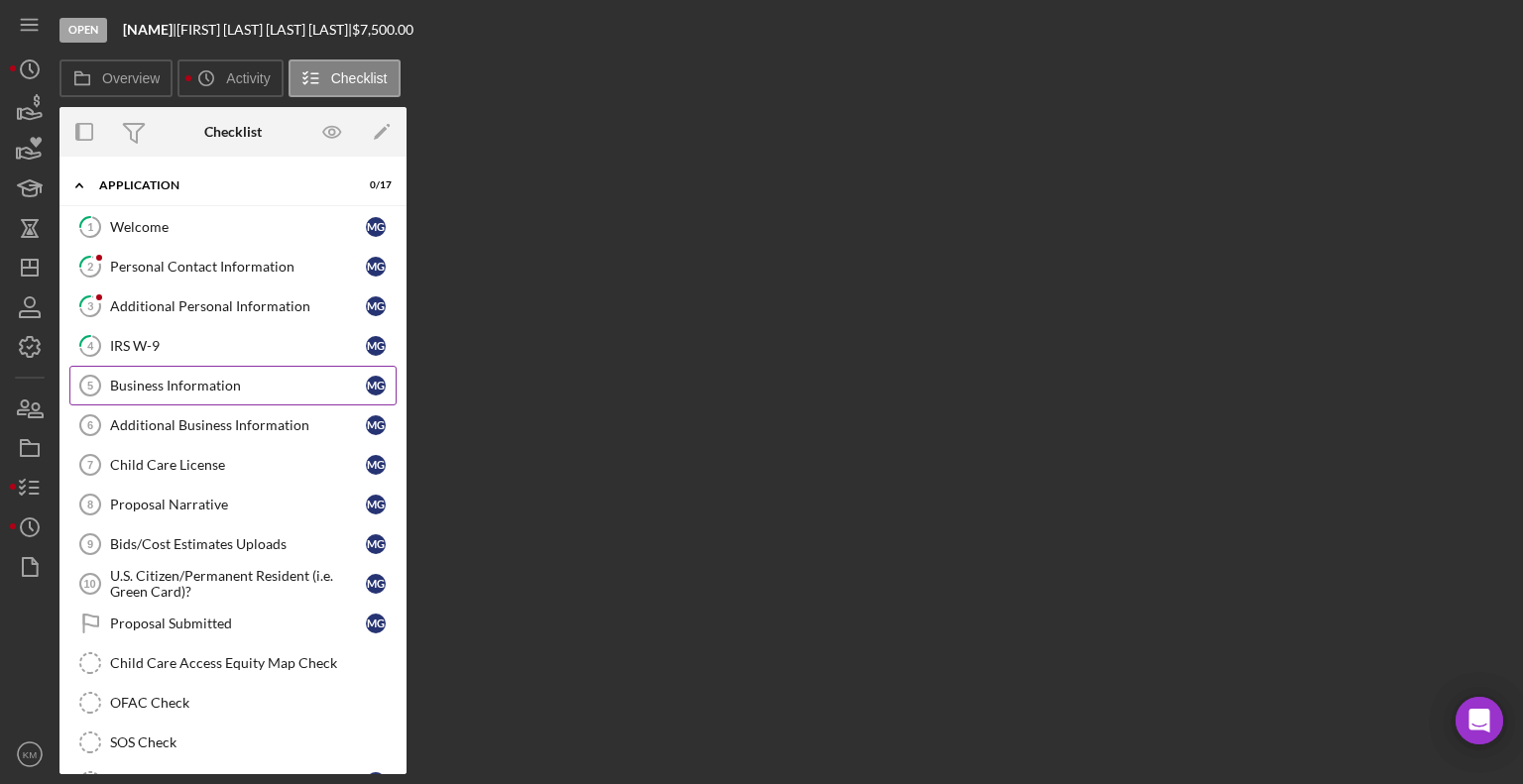 click 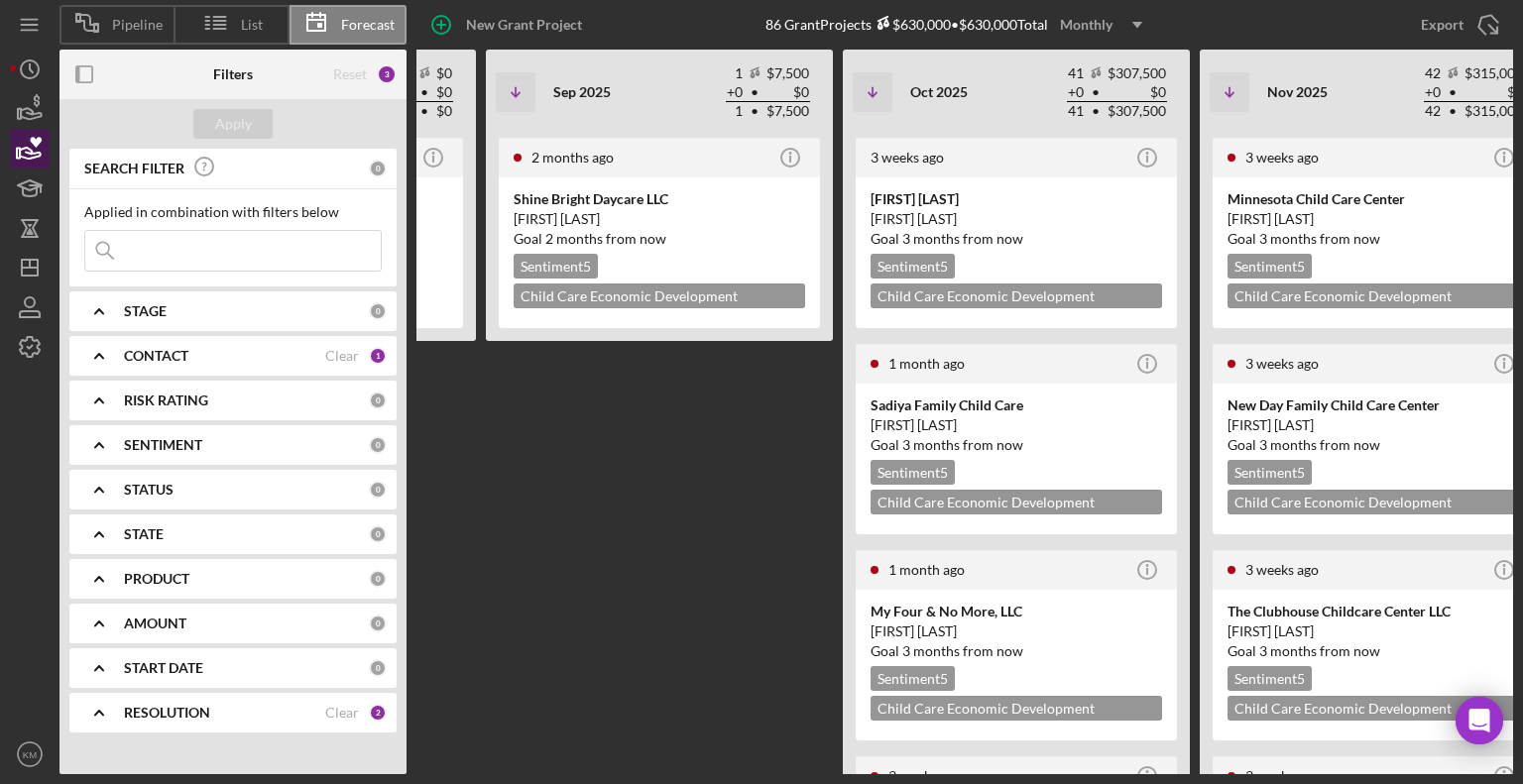 scroll, scrollTop: 0, scrollLeft: 1055, axis: horizontal 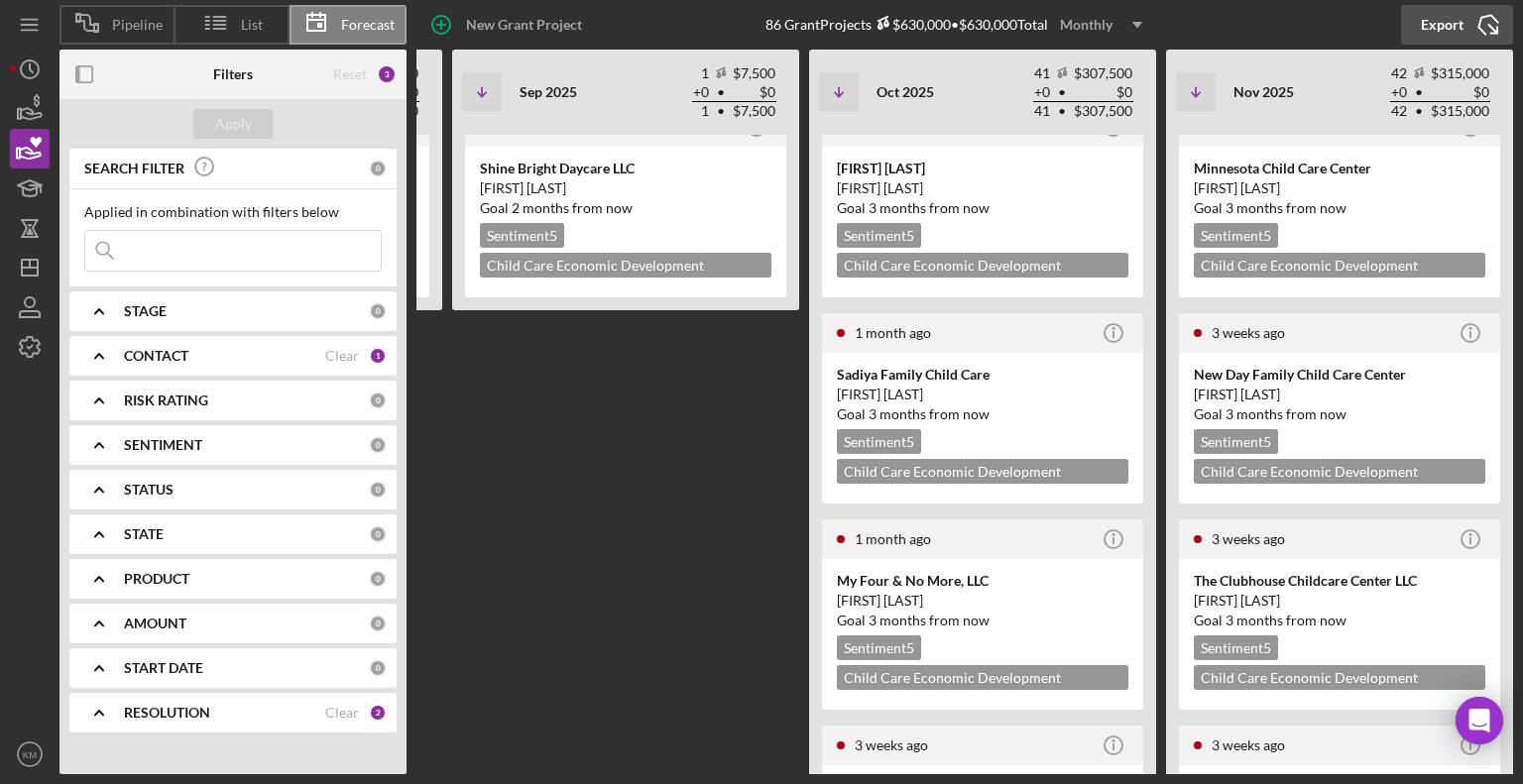 click on "Export" at bounding box center (1442, 25) 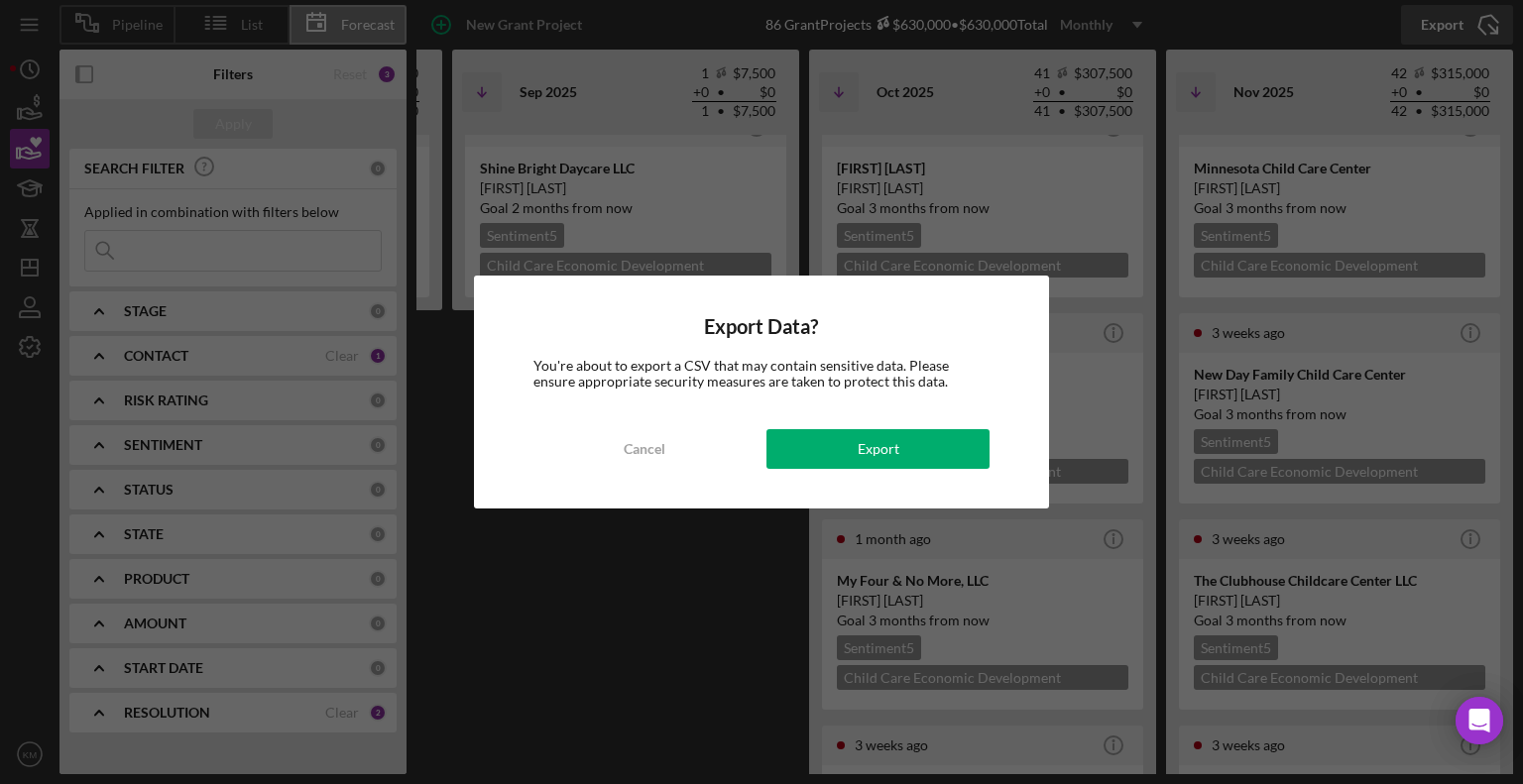 click on "Export" at bounding box center [878, 449] 